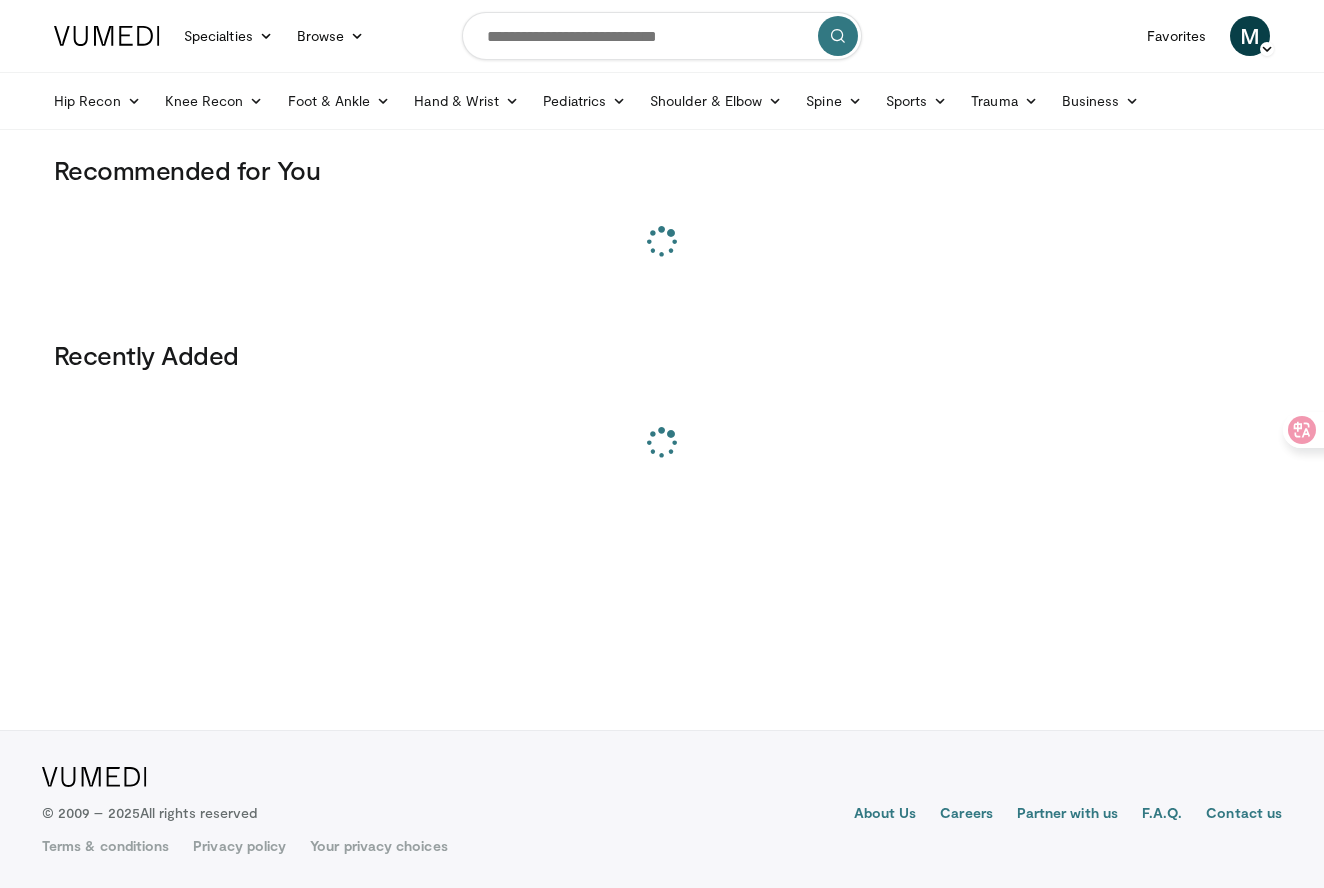 scroll, scrollTop: 0, scrollLeft: 0, axis: both 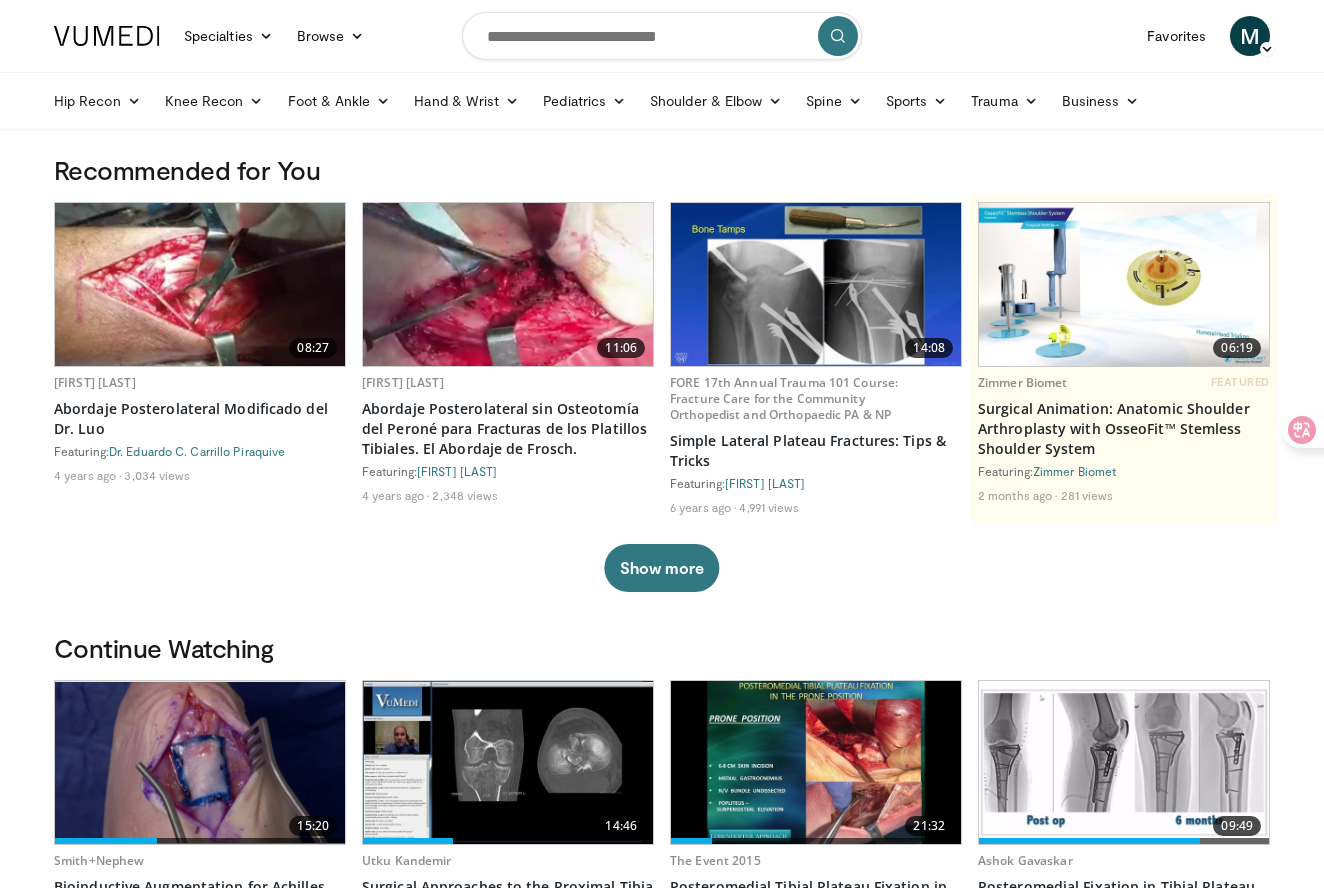 click at bounding box center (662, 36) 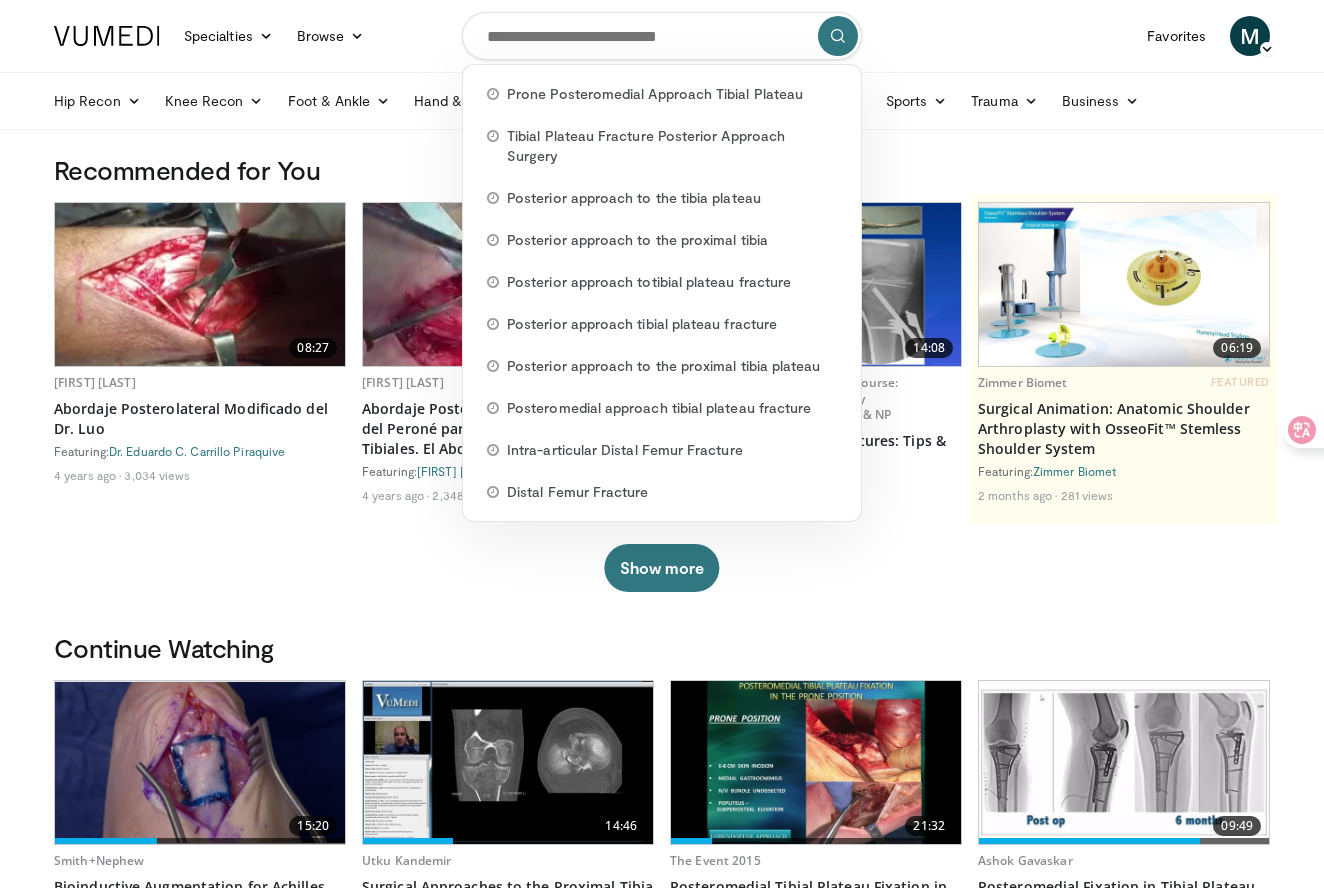 paste on "**********" 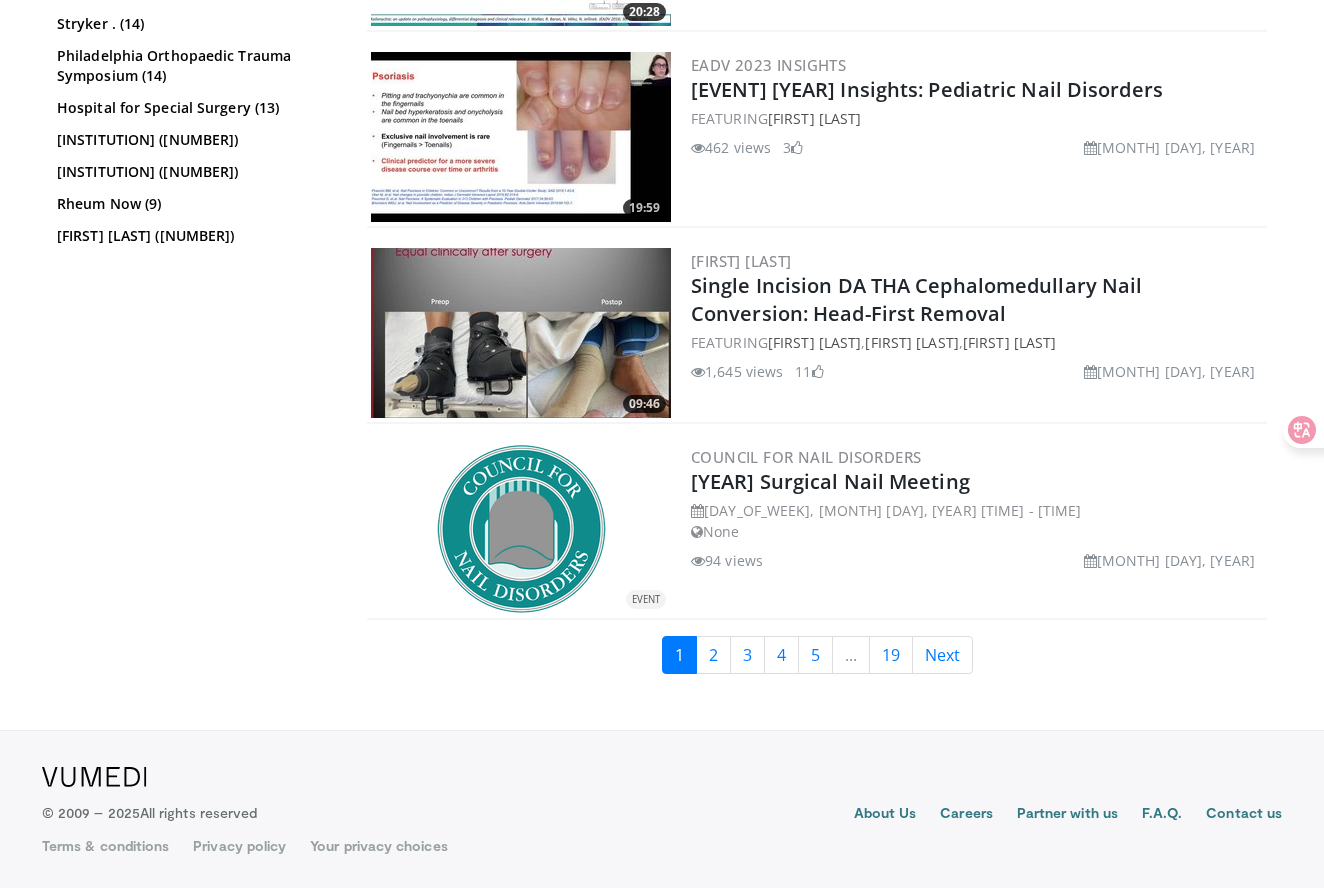 scroll, scrollTop: 4682, scrollLeft: 0, axis: vertical 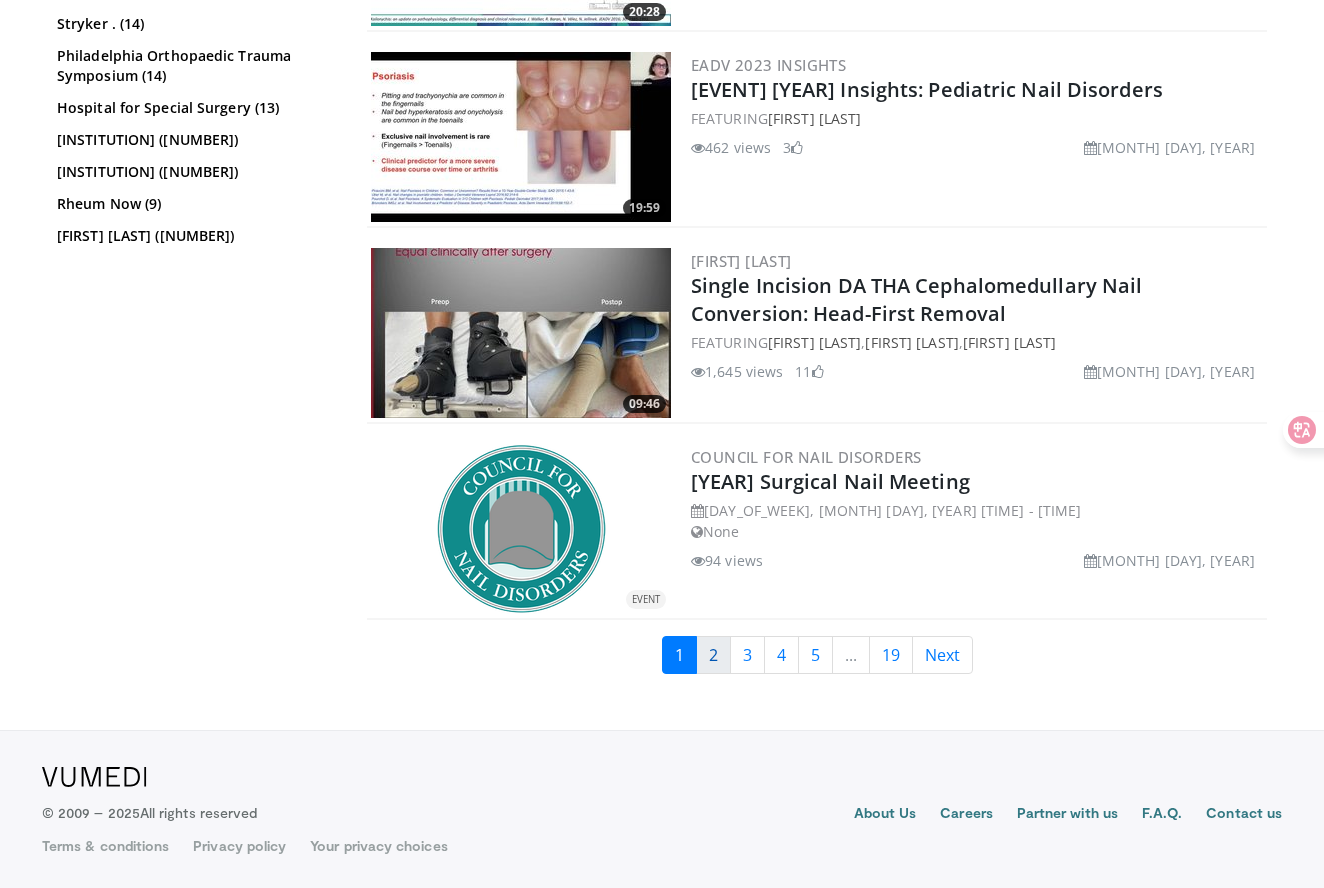 click on "2" at bounding box center (713, 655) 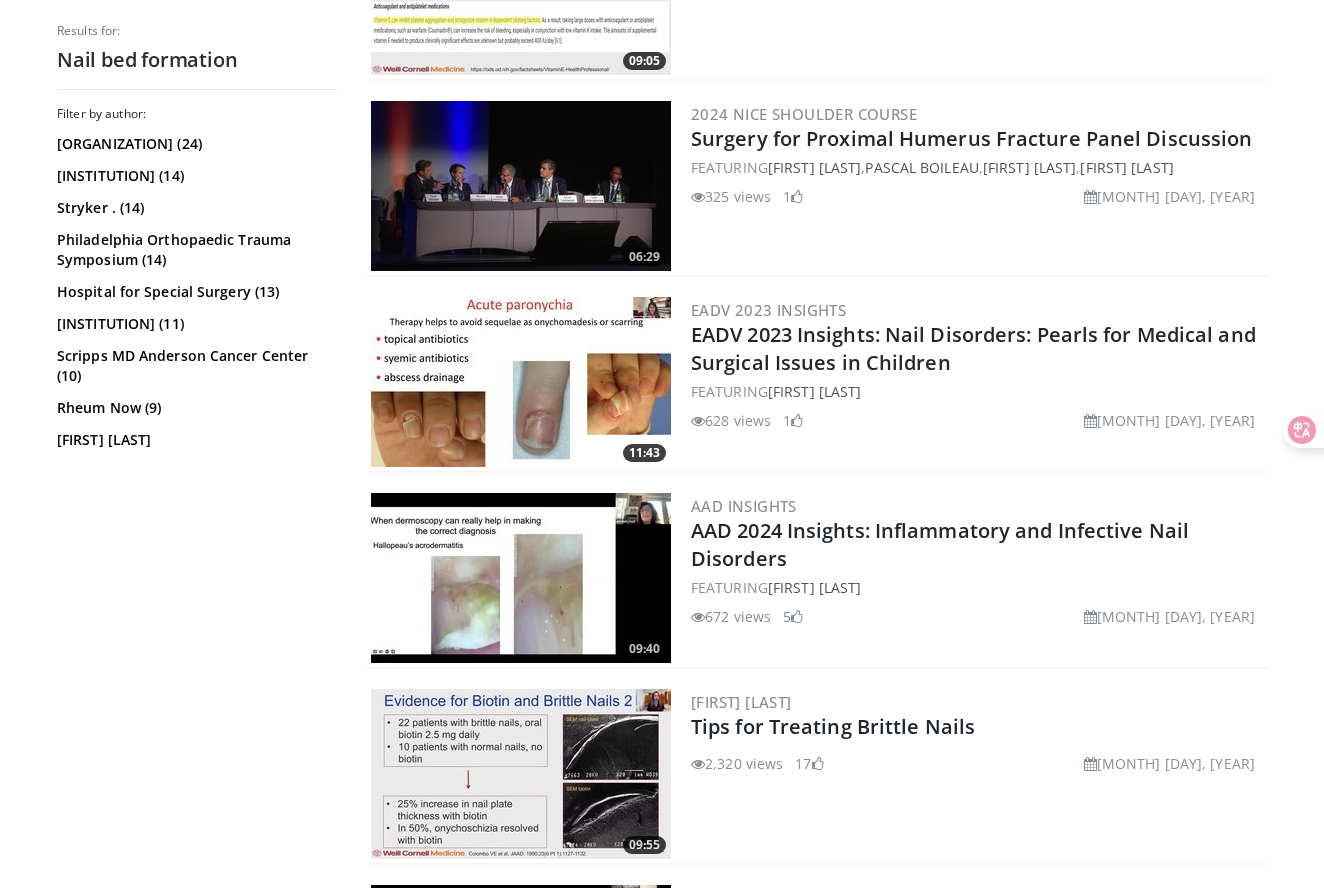 scroll, scrollTop: 2872, scrollLeft: 0, axis: vertical 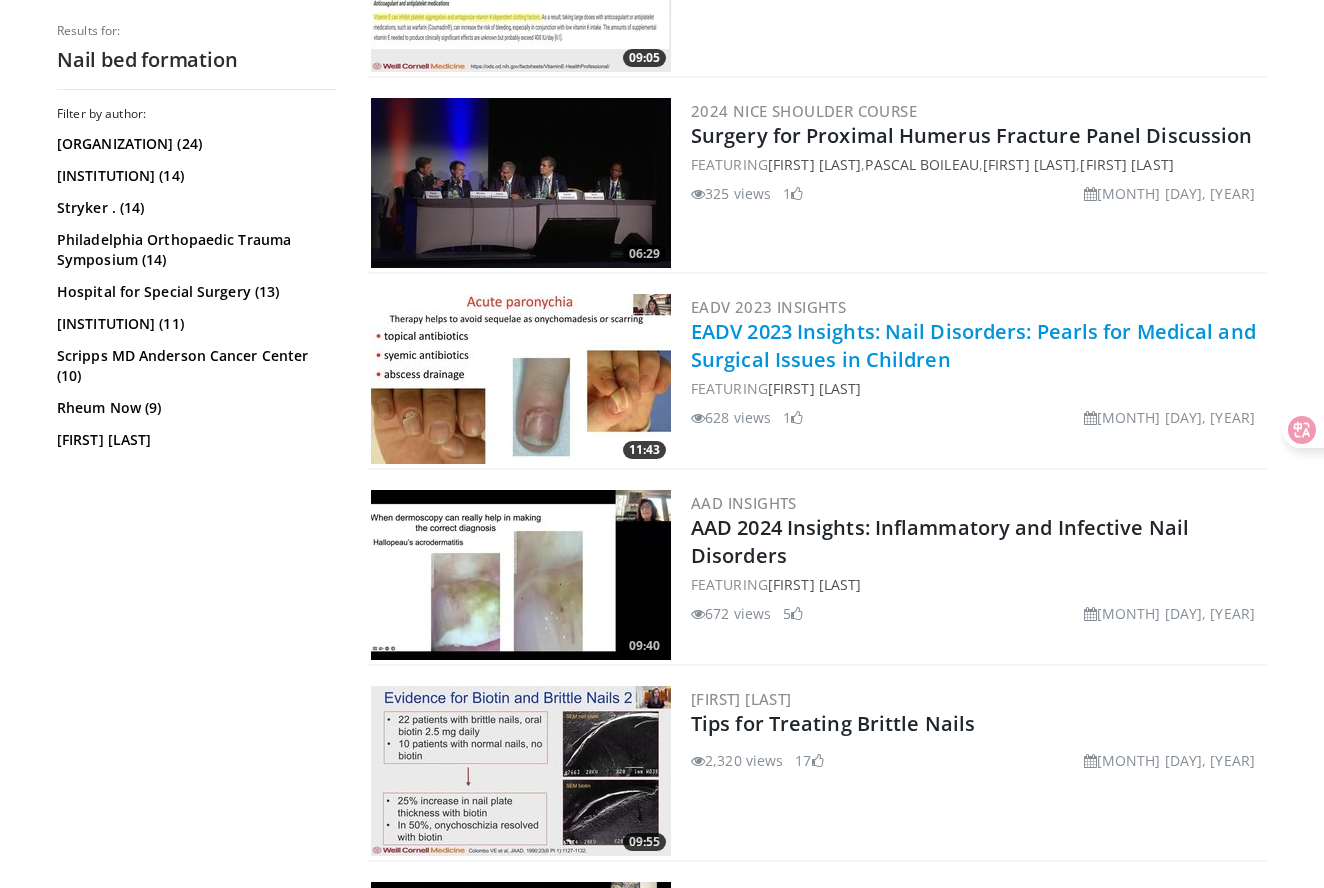 click on "EADV 2023 Insights: Nail Disorders: Pearls for Medical and Surgical Issues in Children" at bounding box center (973, 345) 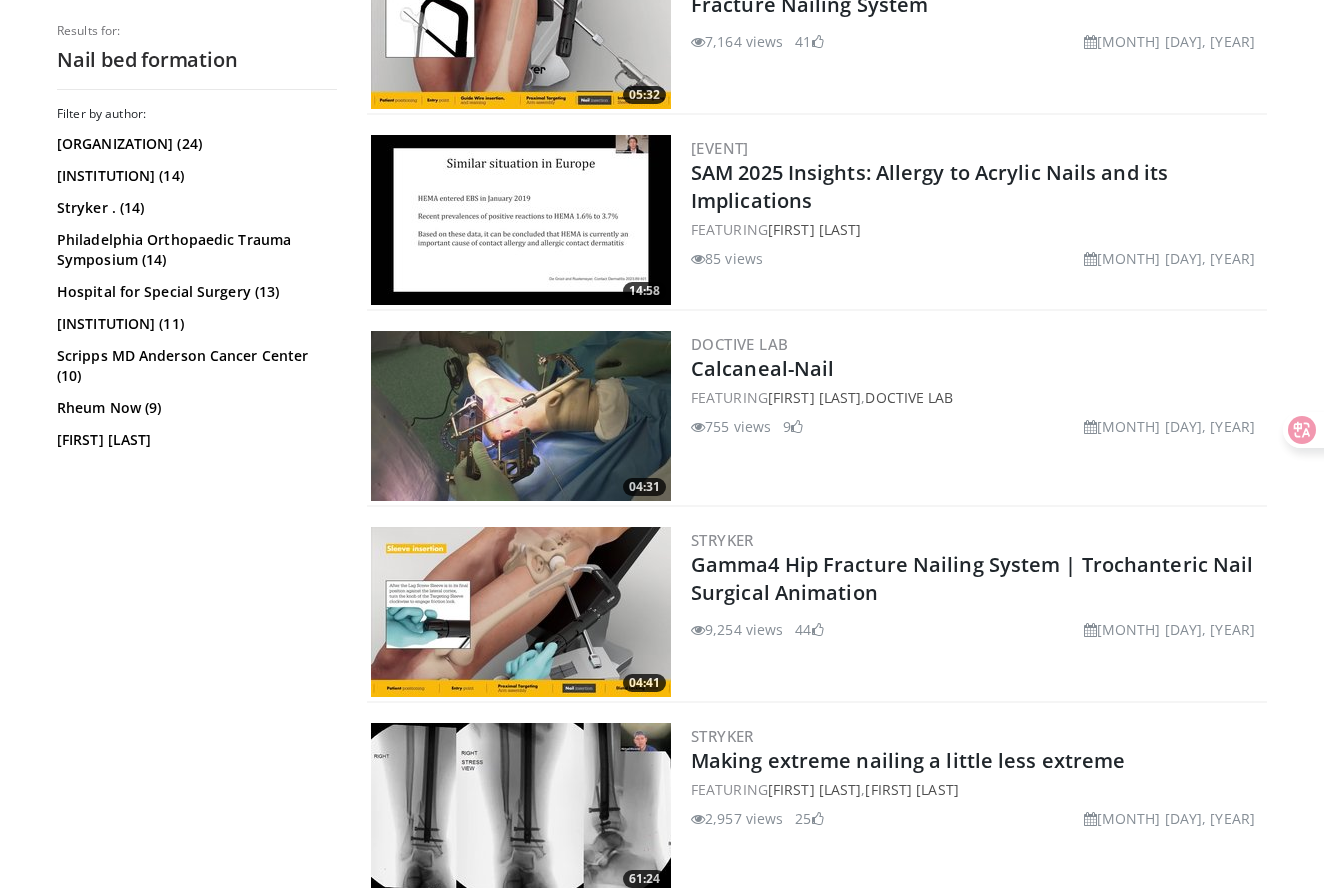scroll, scrollTop: 1595, scrollLeft: 0, axis: vertical 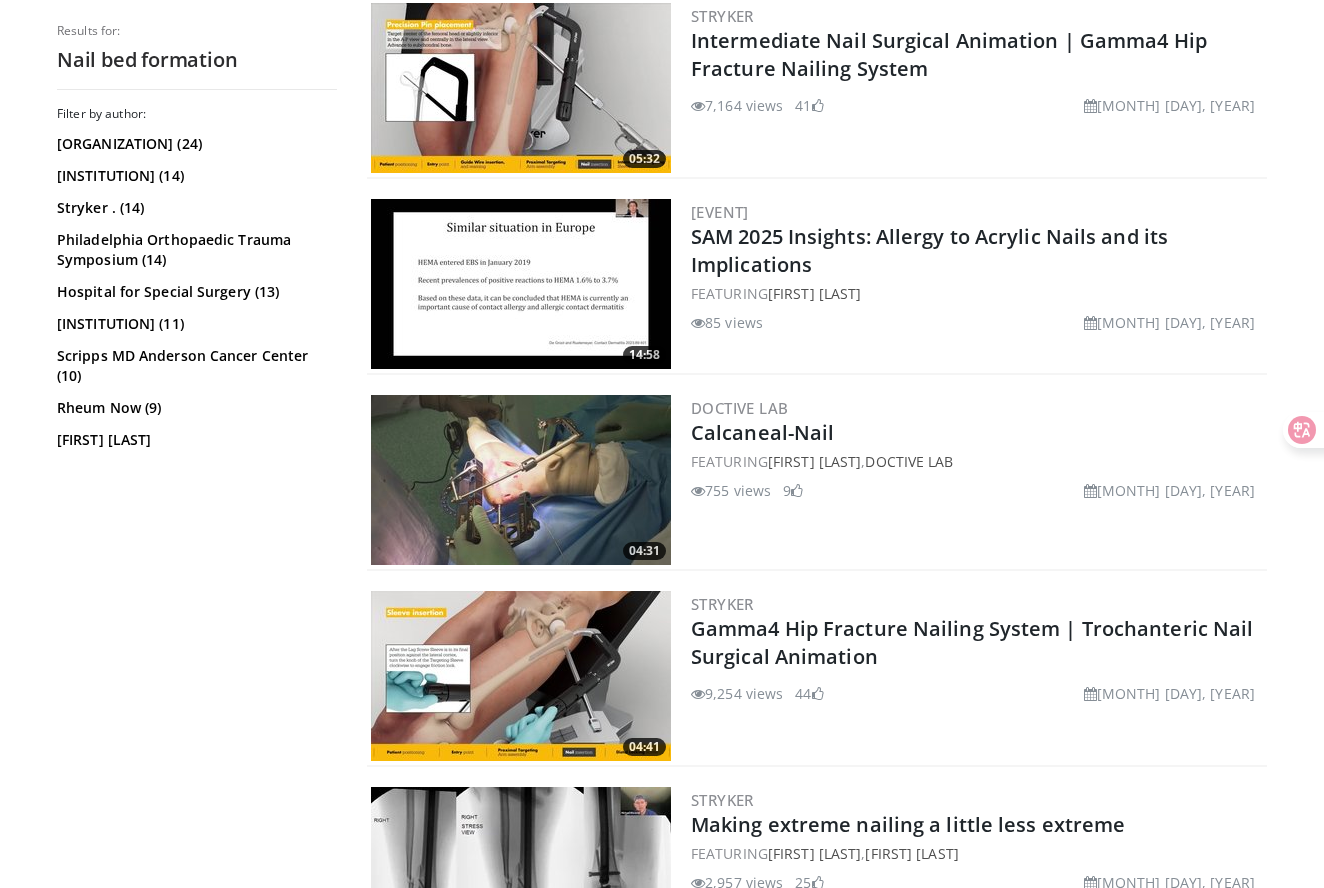 click at bounding box center [521, 88] 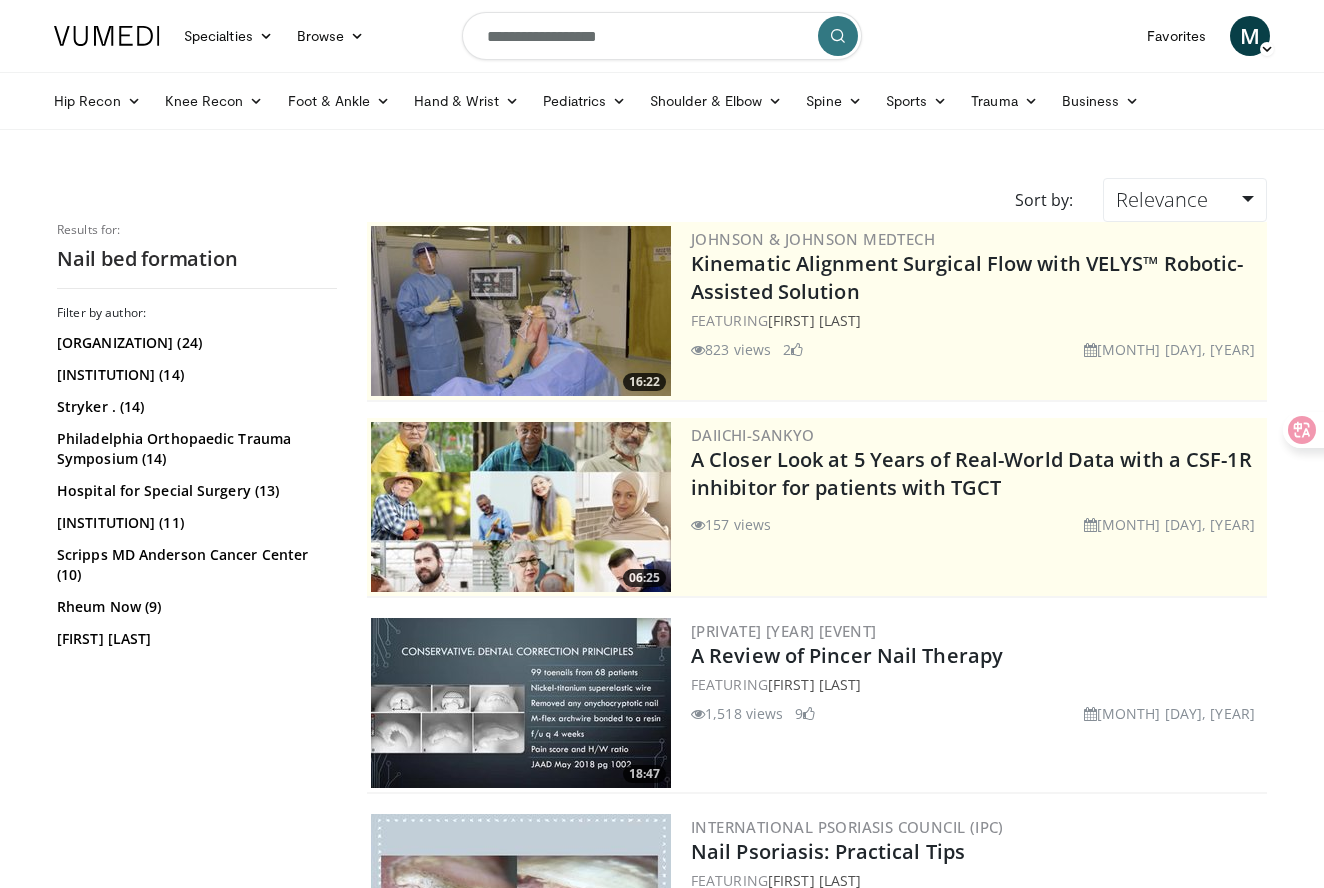 scroll, scrollTop: 0, scrollLeft: 0, axis: both 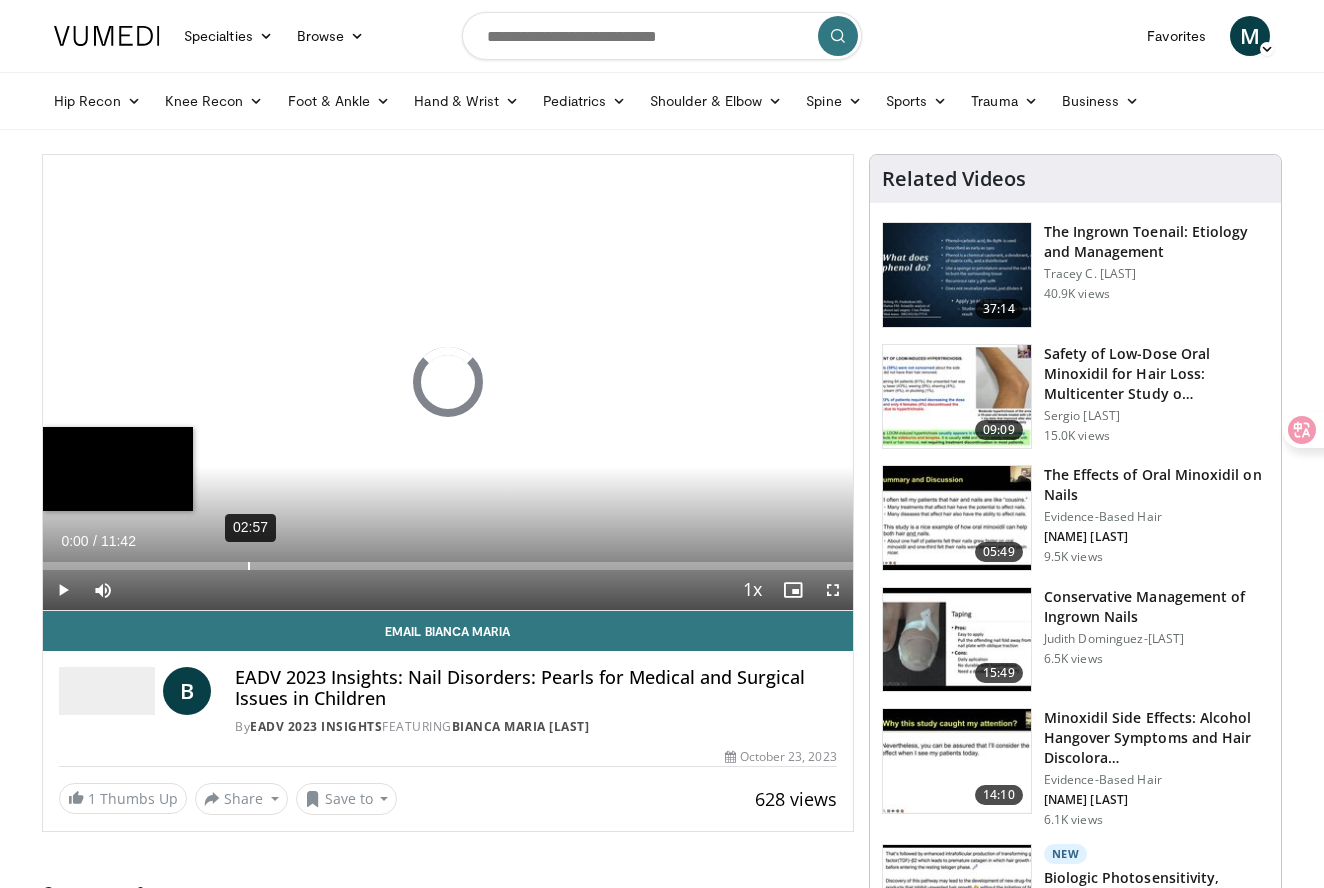 click on "02:57" at bounding box center (249, 566) 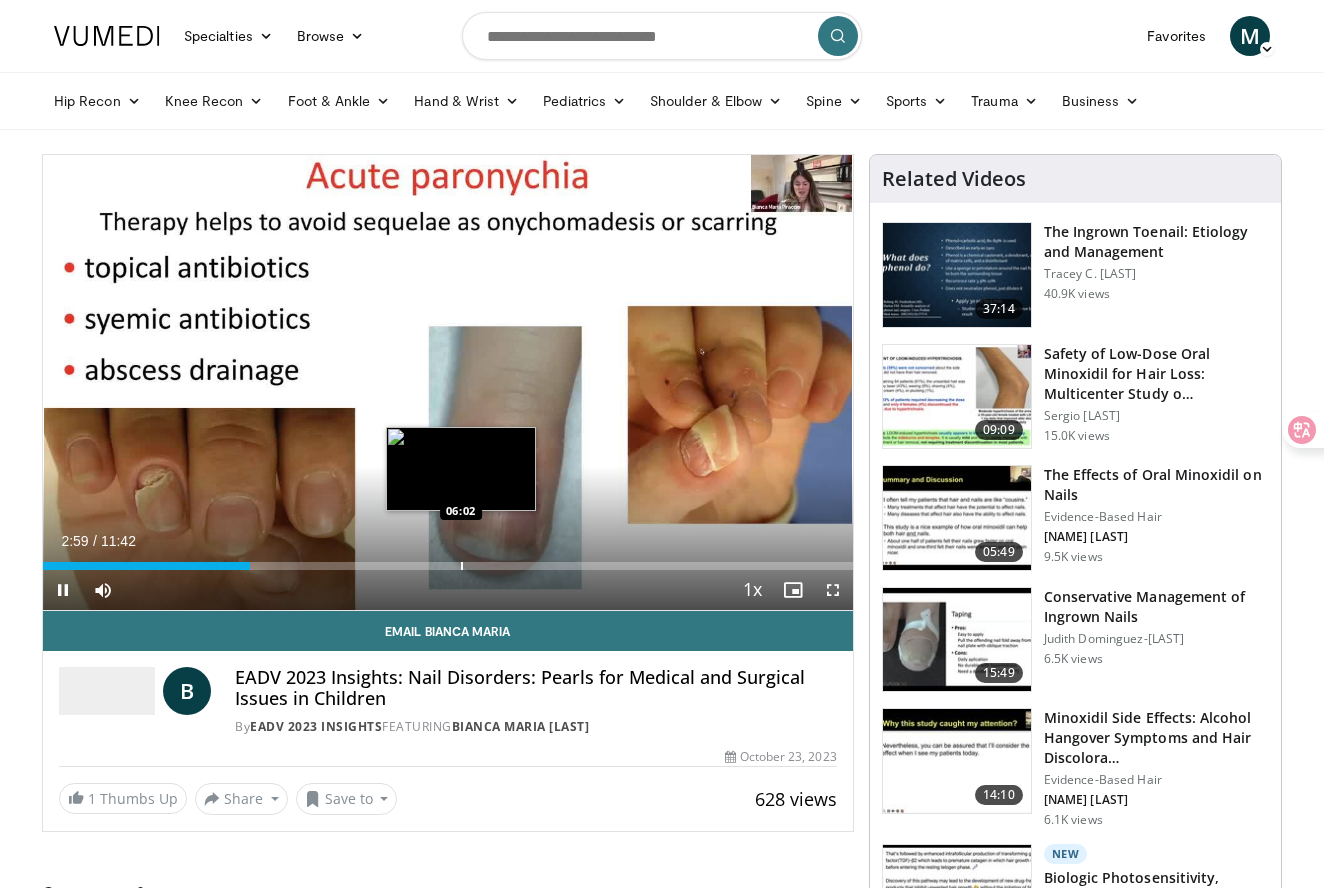 click at bounding box center [462, 566] 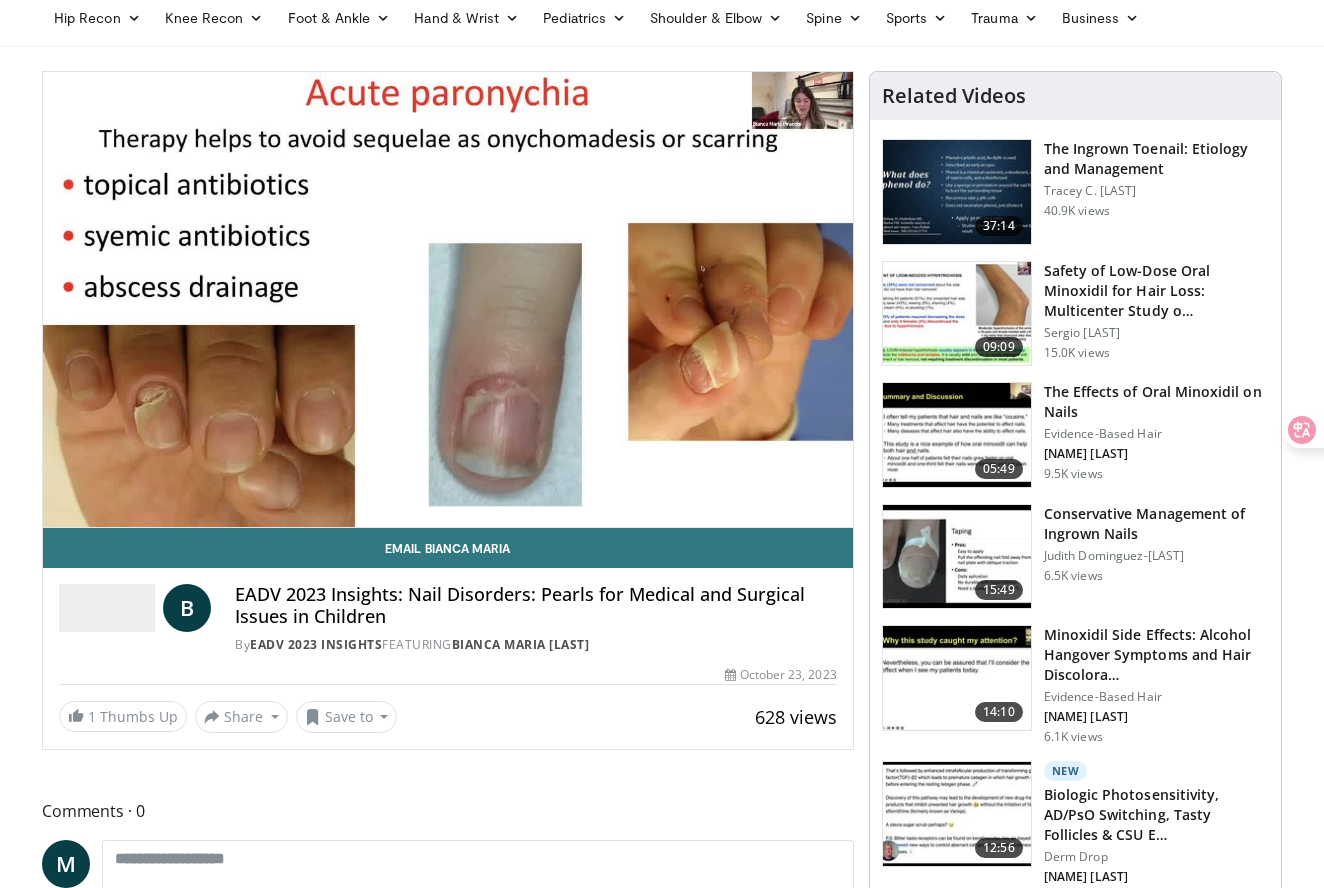 scroll, scrollTop: 92, scrollLeft: 0, axis: vertical 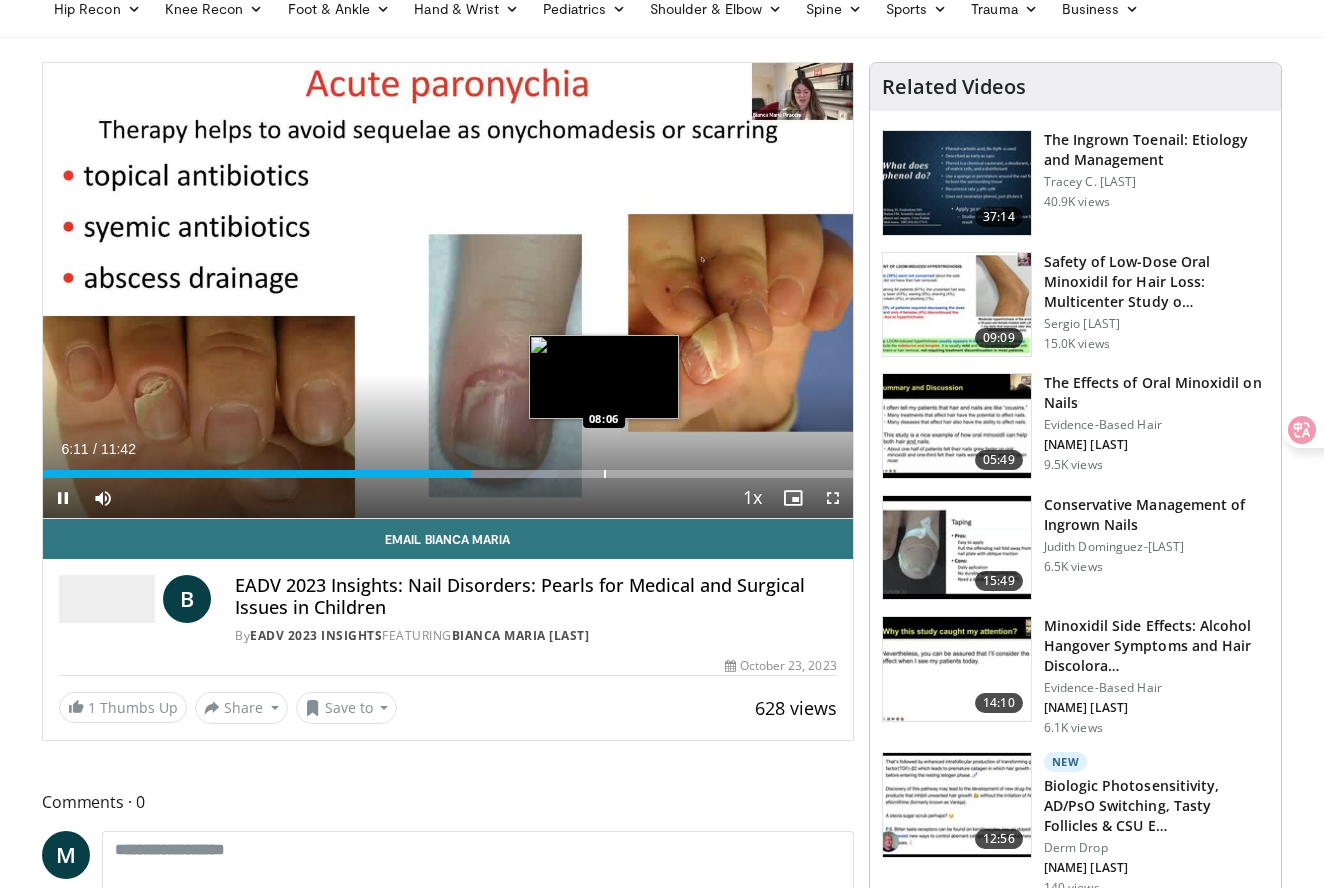click at bounding box center (605, 474) 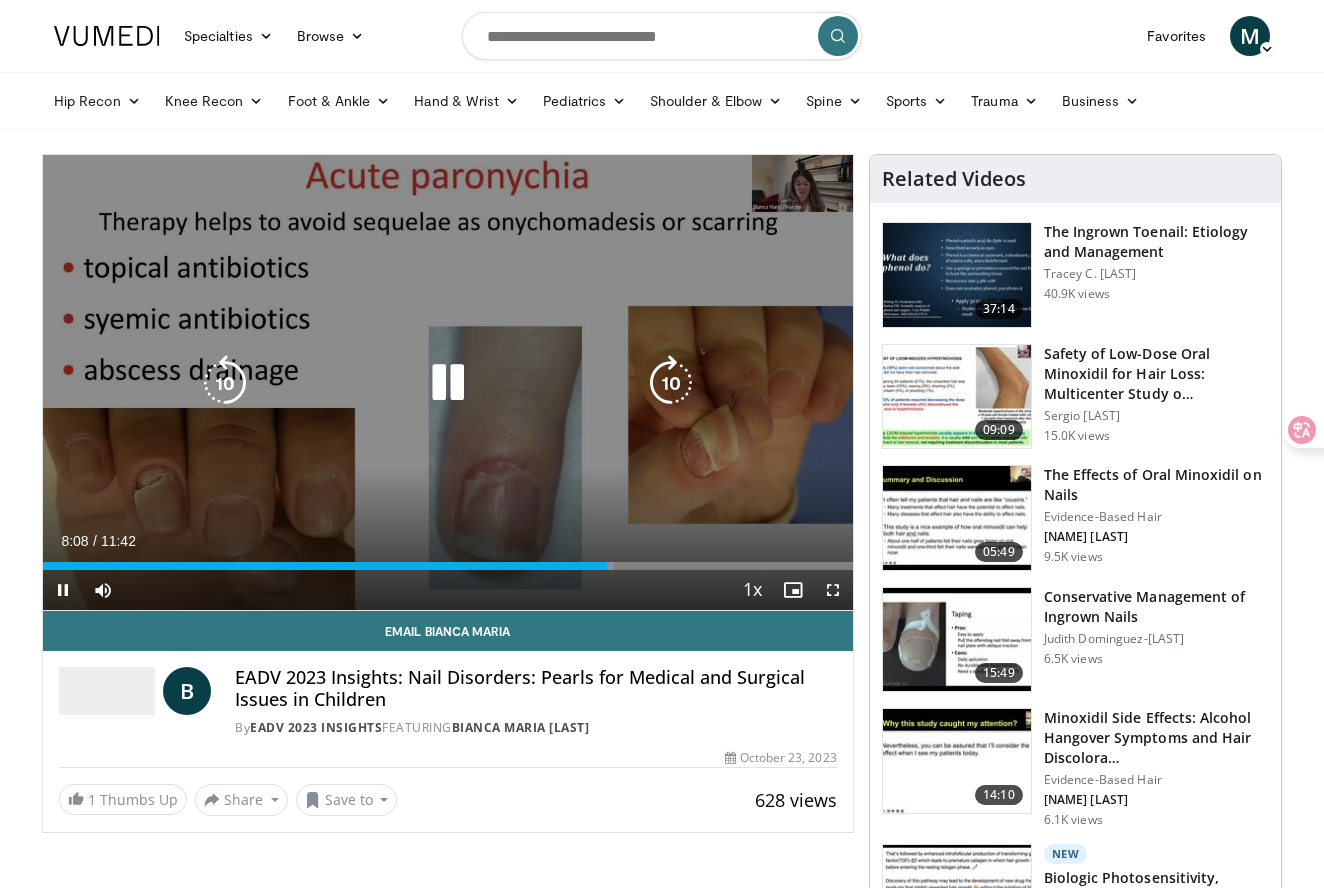 scroll, scrollTop: 0, scrollLeft: 0, axis: both 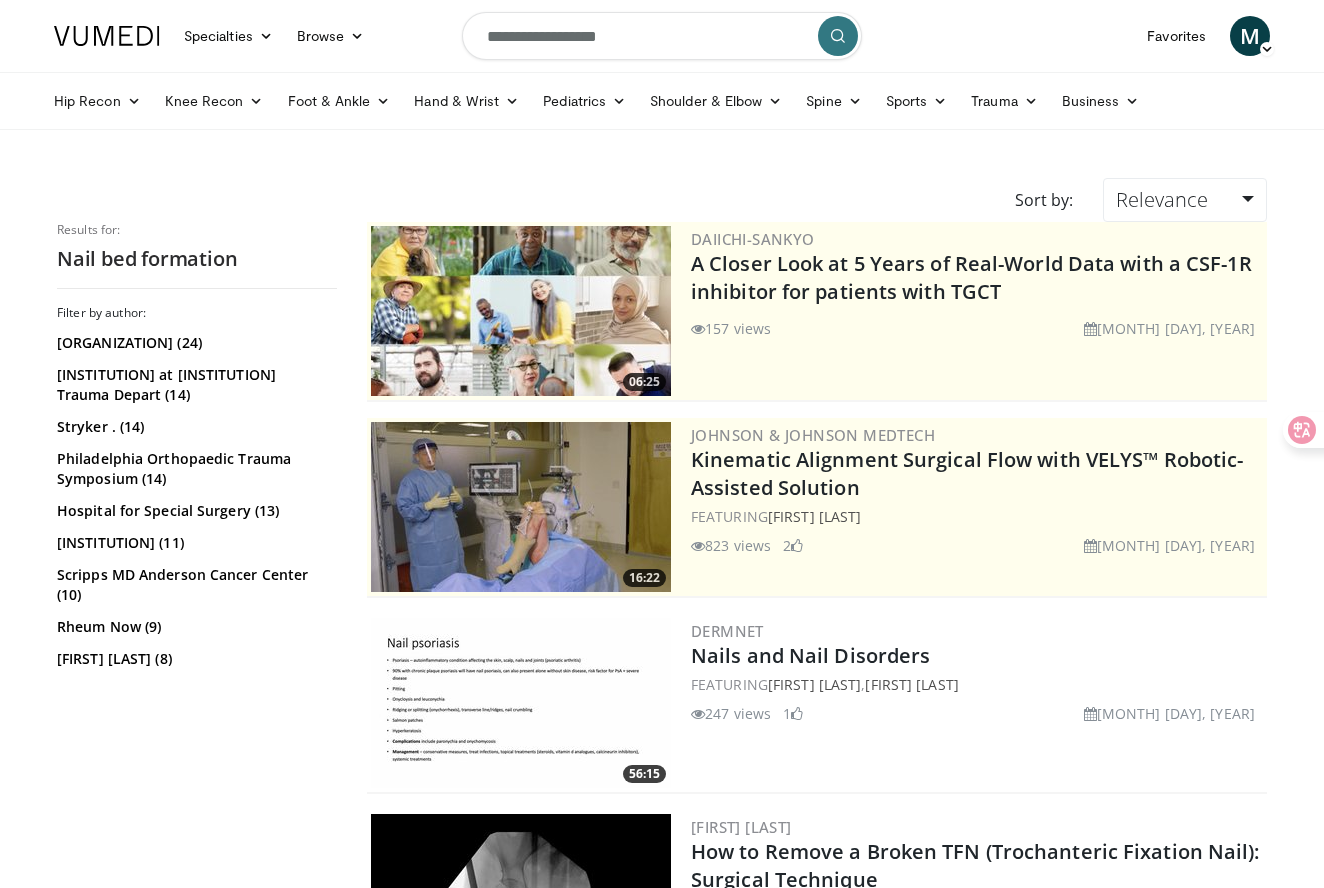 click on "**********" at bounding box center (662, 36) 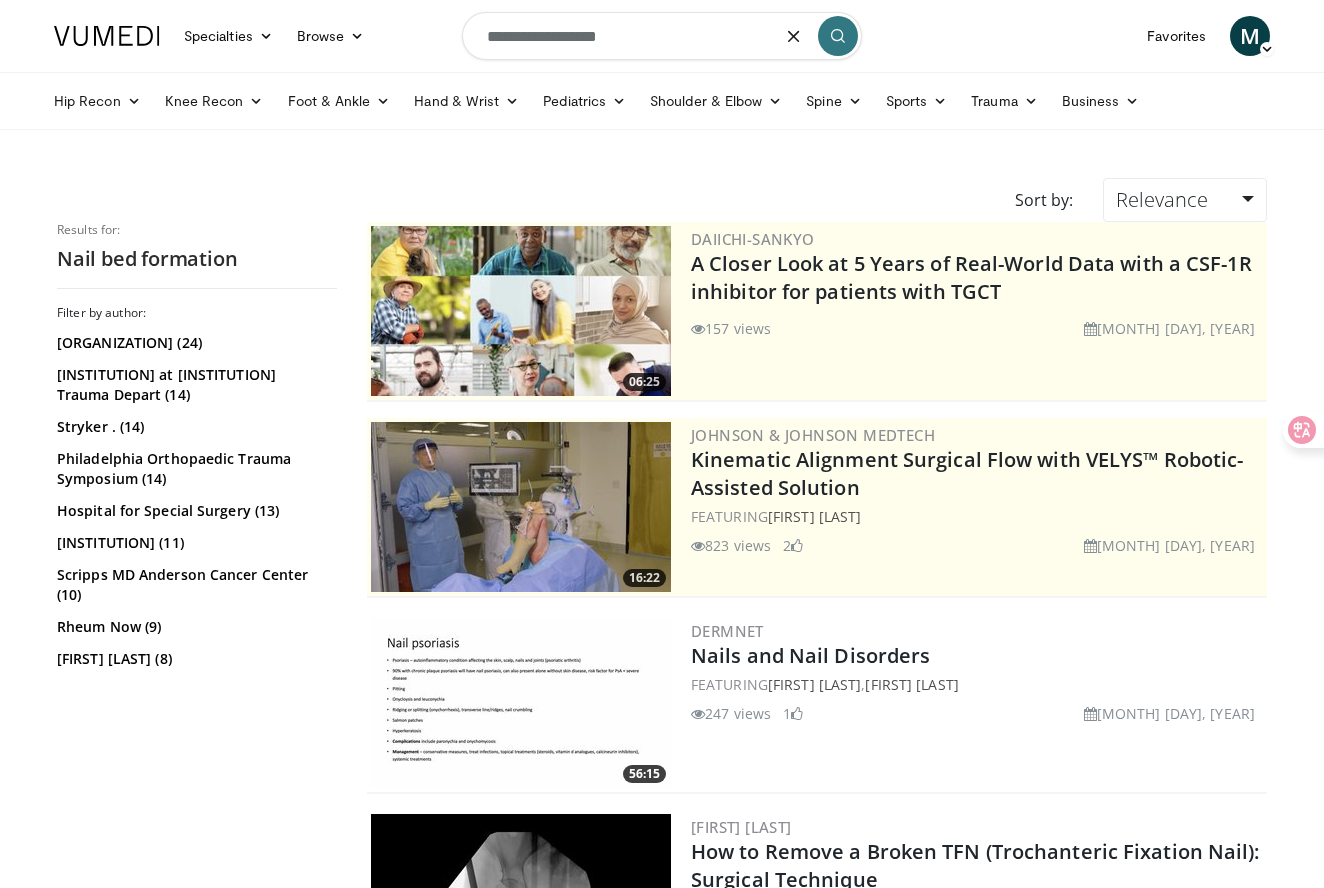 click on "**********" at bounding box center [662, 36] 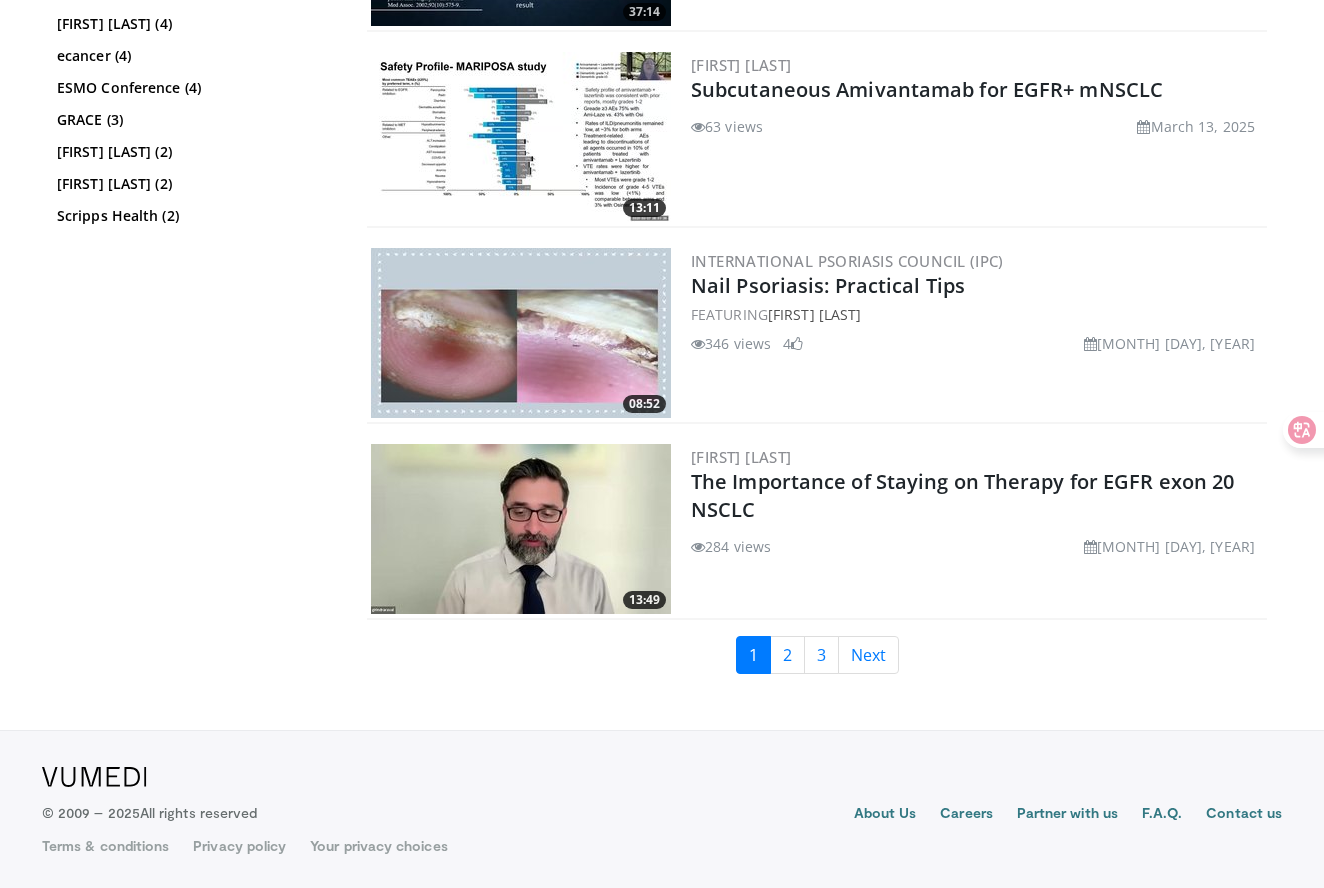 scroll, scrollTop: 4526, scrollLeft: 0, axis: vertical 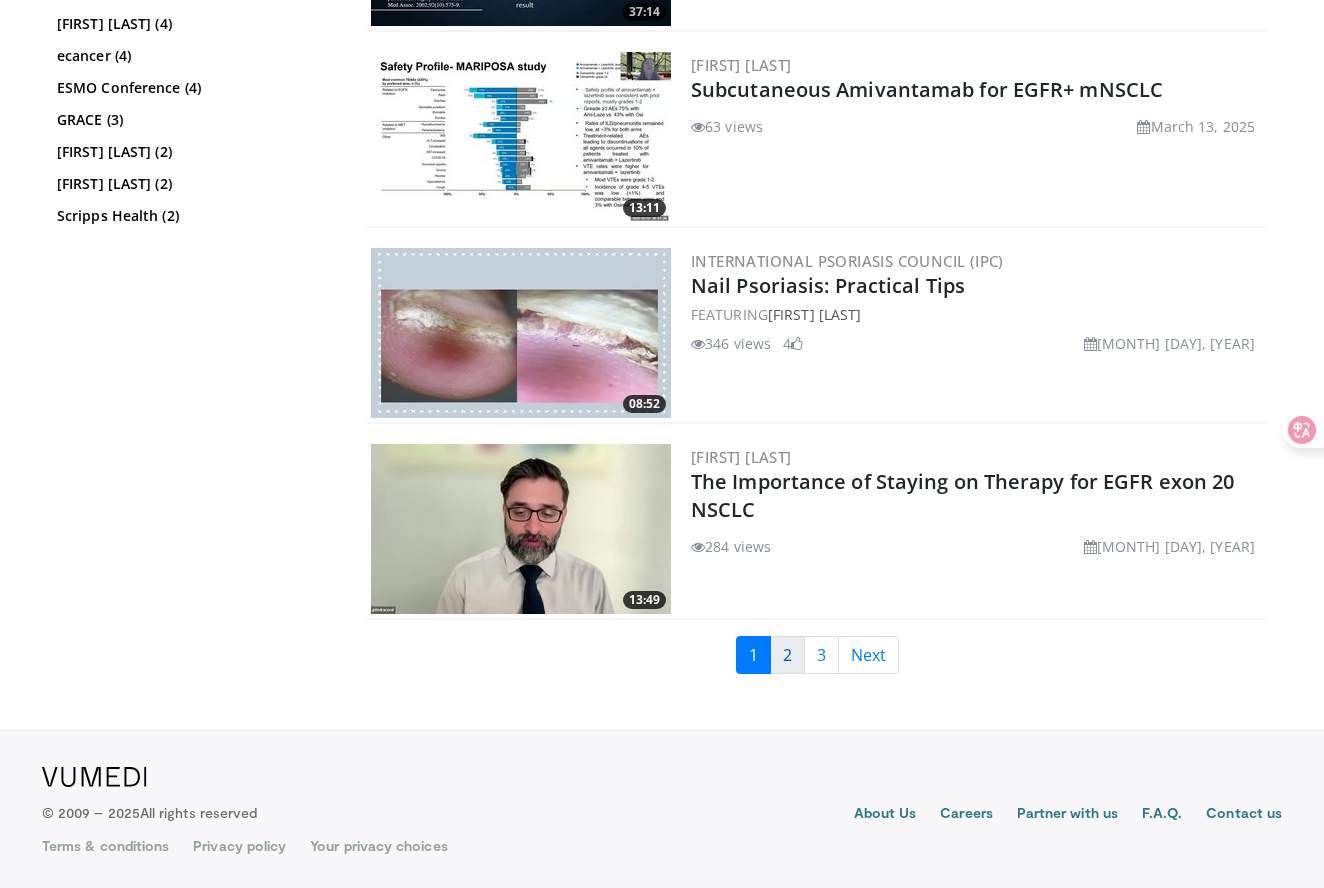 click on "2" at bounding box center (787, 655) 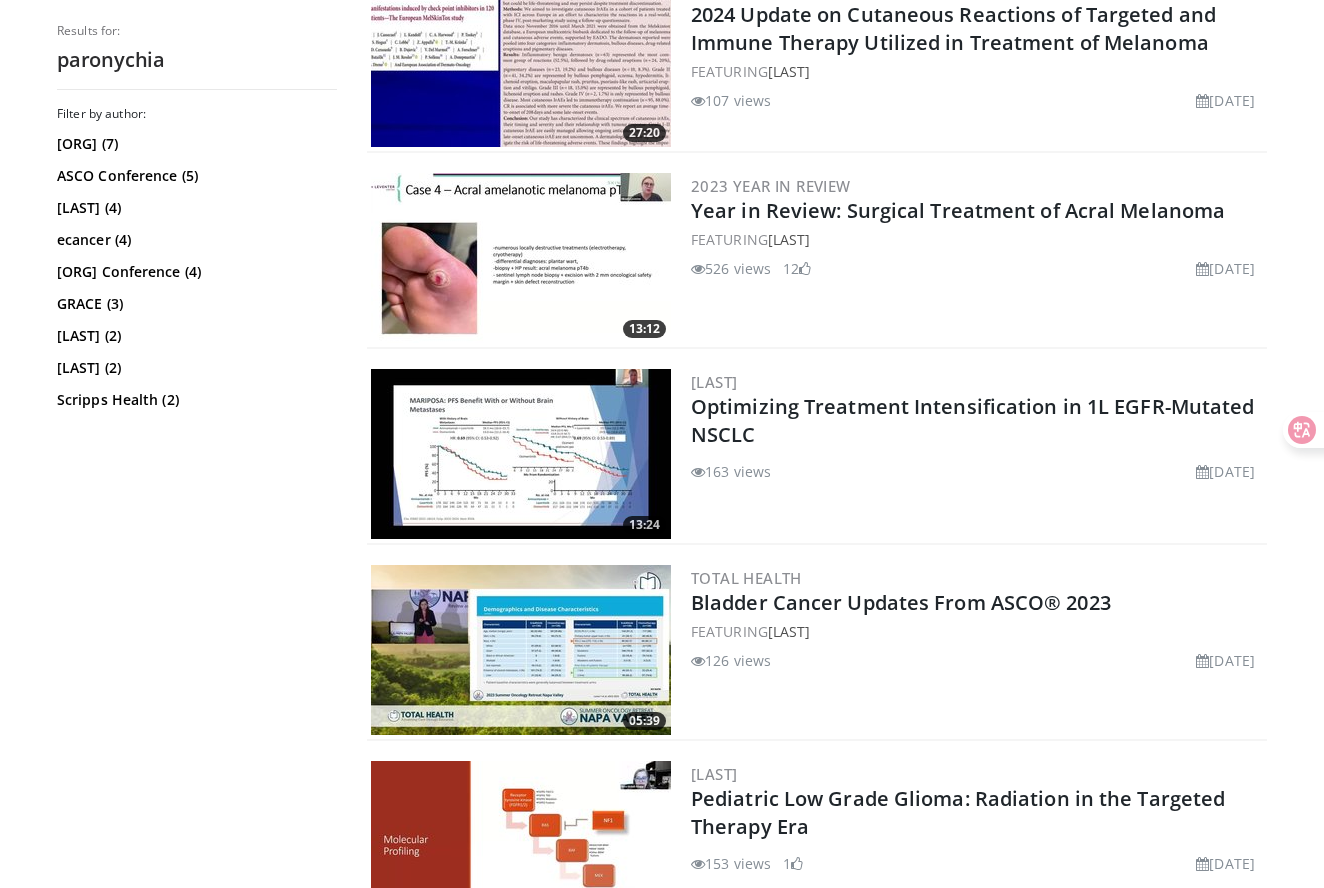 scroll, scrollTop: 1621, scrollLeft: 0, axis: vertical 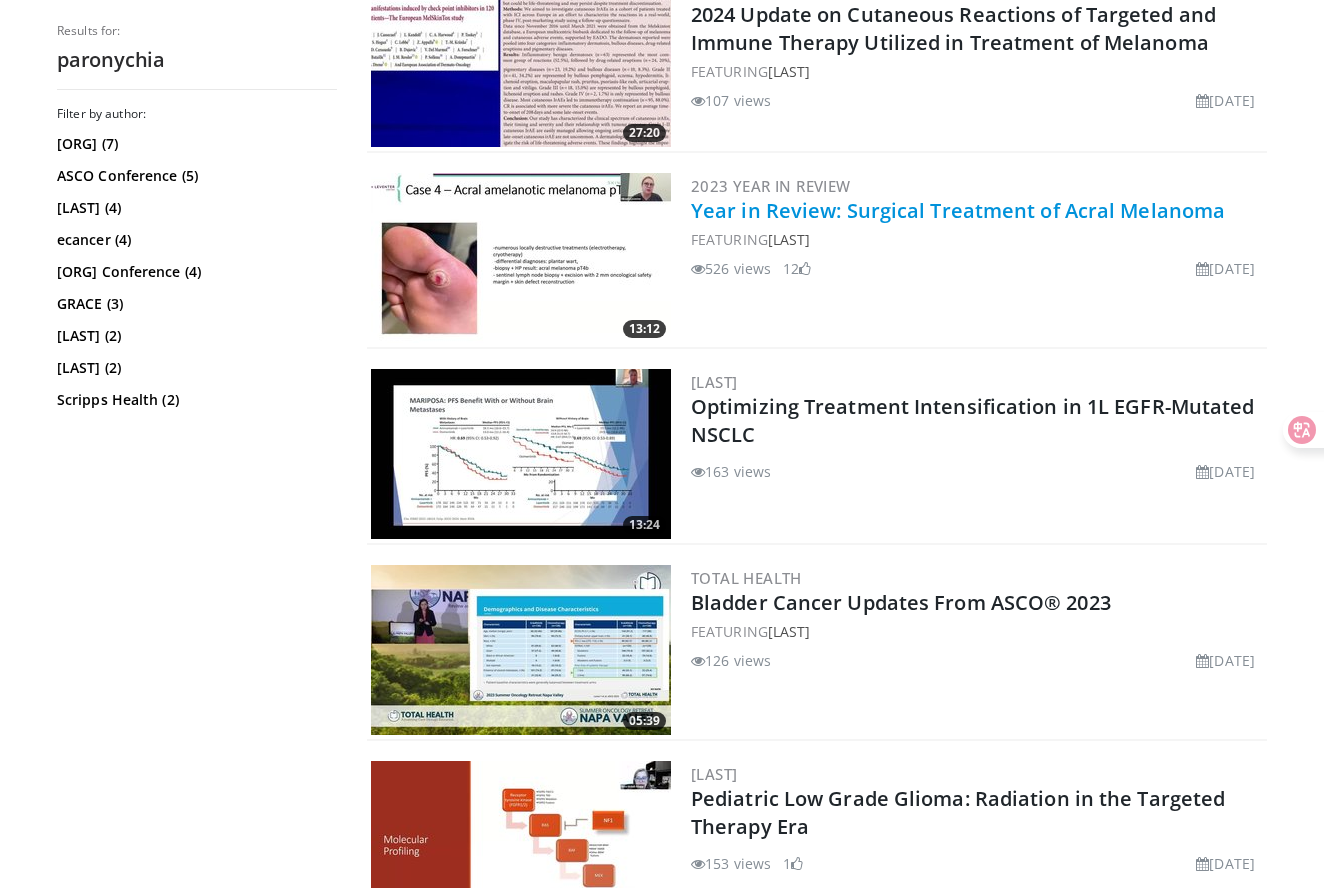 click on "Year in Review: Surgical Treatment of Acral Melanoma" at bounding box center (958, 210) 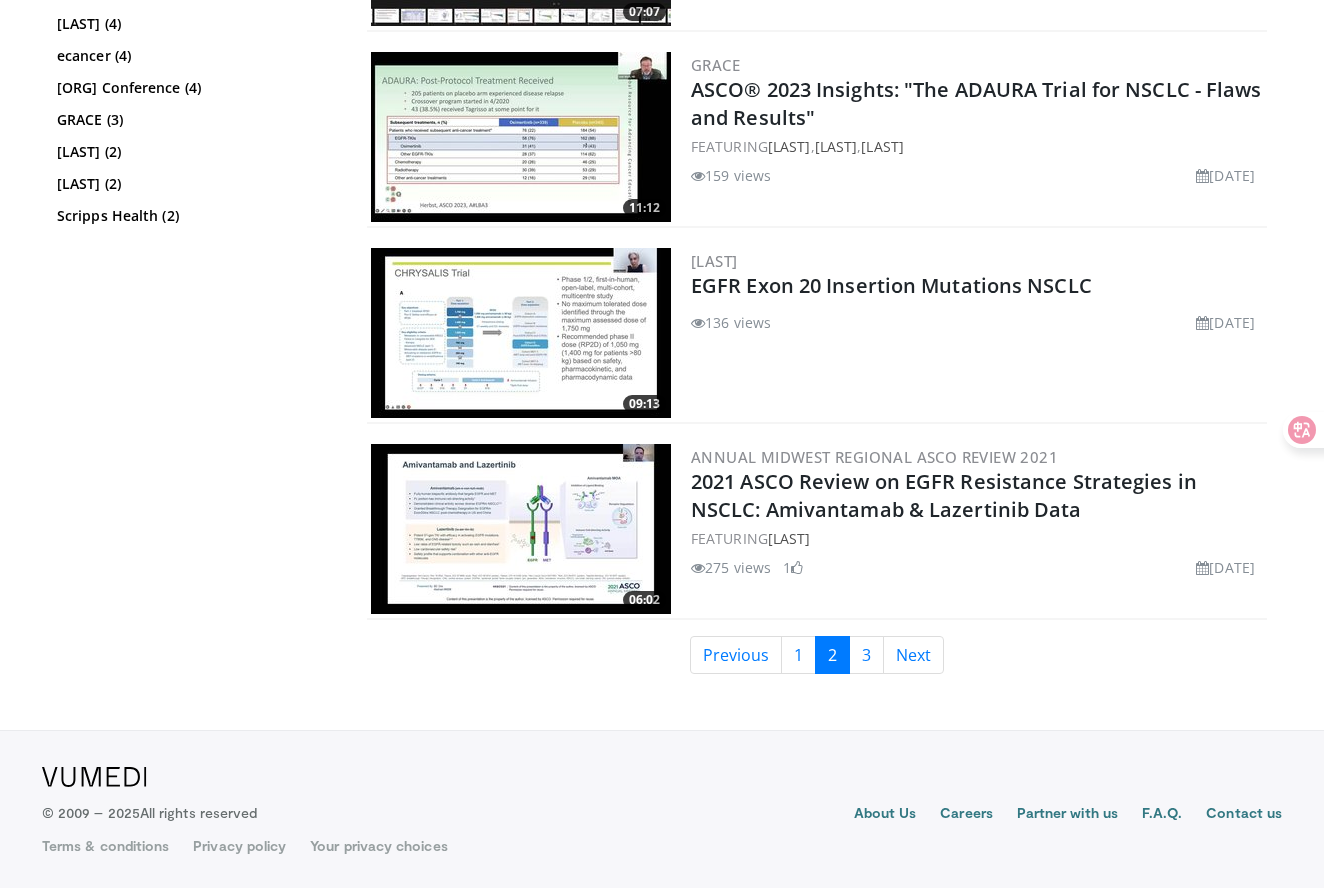 scroll, scrollTop: 4506, scrollLeft: 0, axis: vertical 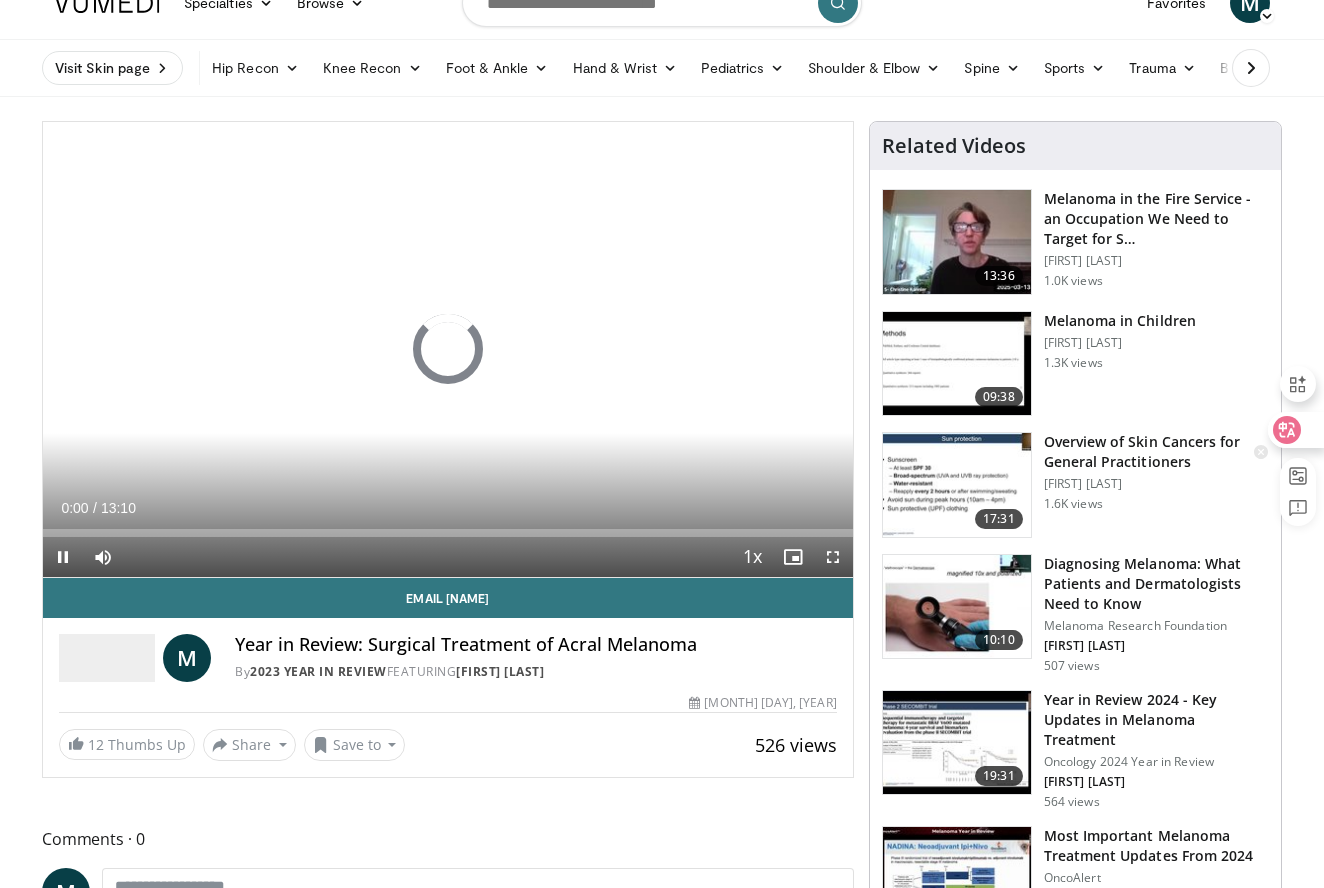 click 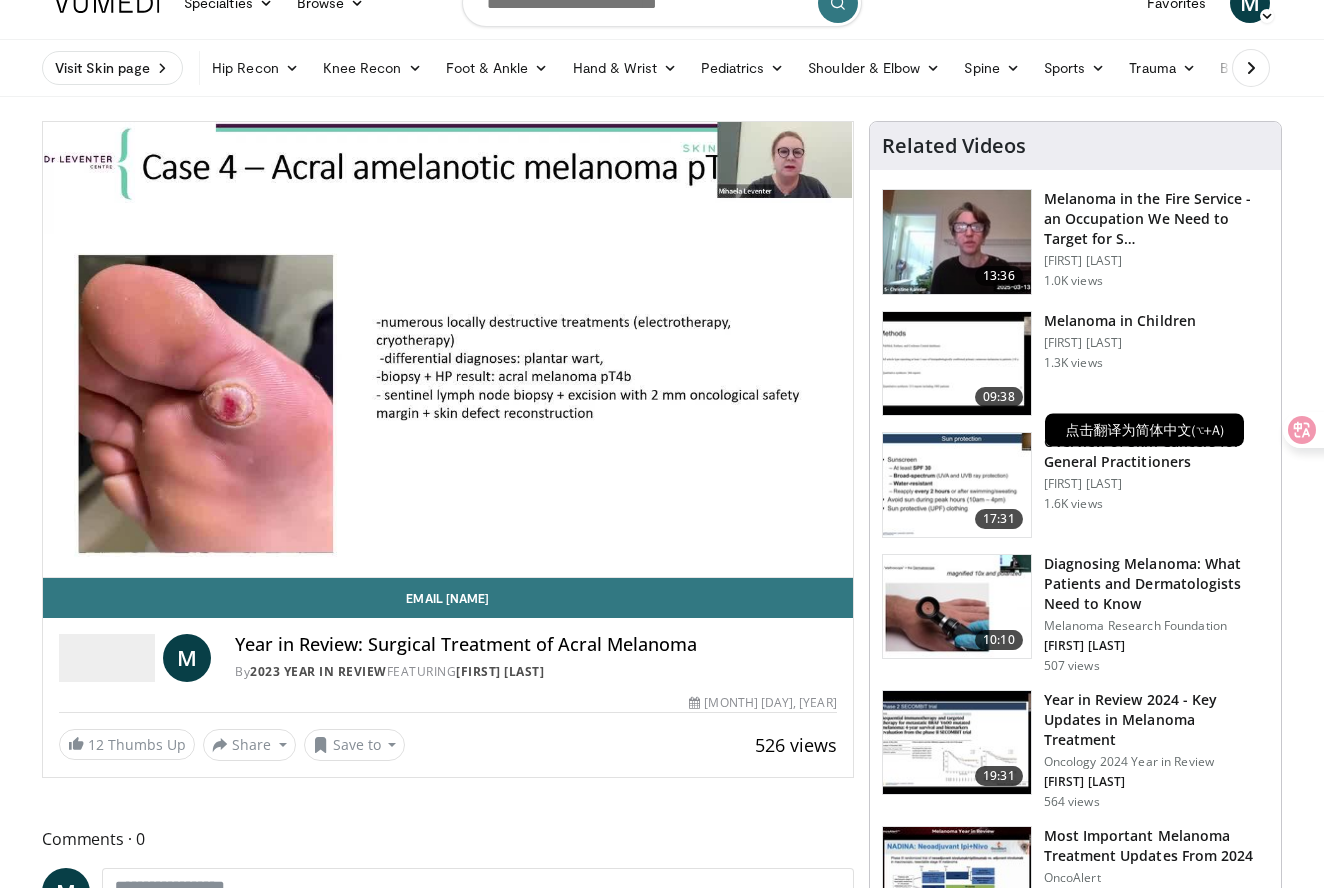 click at bounding box center (1289, 430) 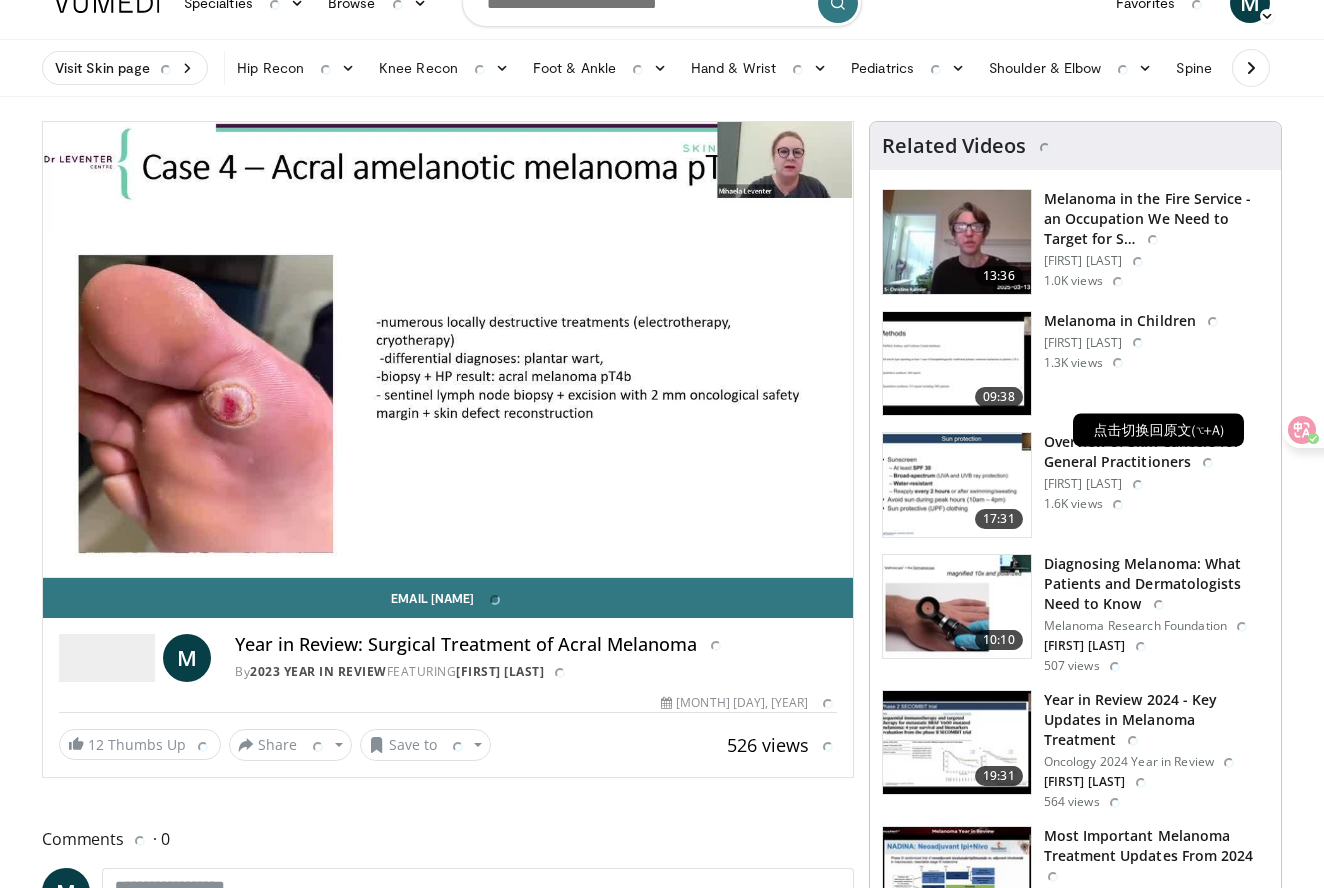 click at bounding box center (1289, 430) 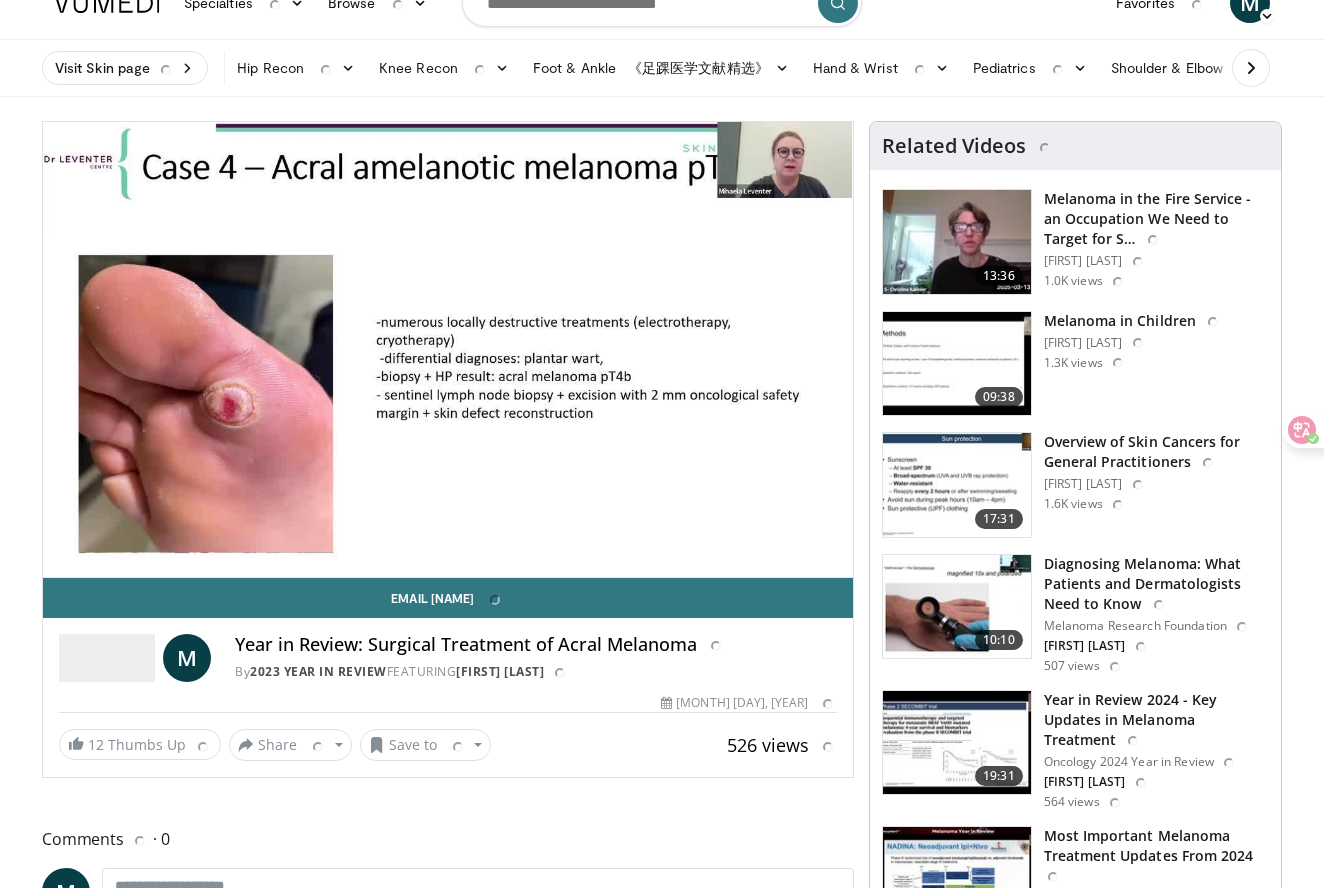 click on "Overview of Skin Cancers for General Practitioners" at bounding box center (1156, 452) 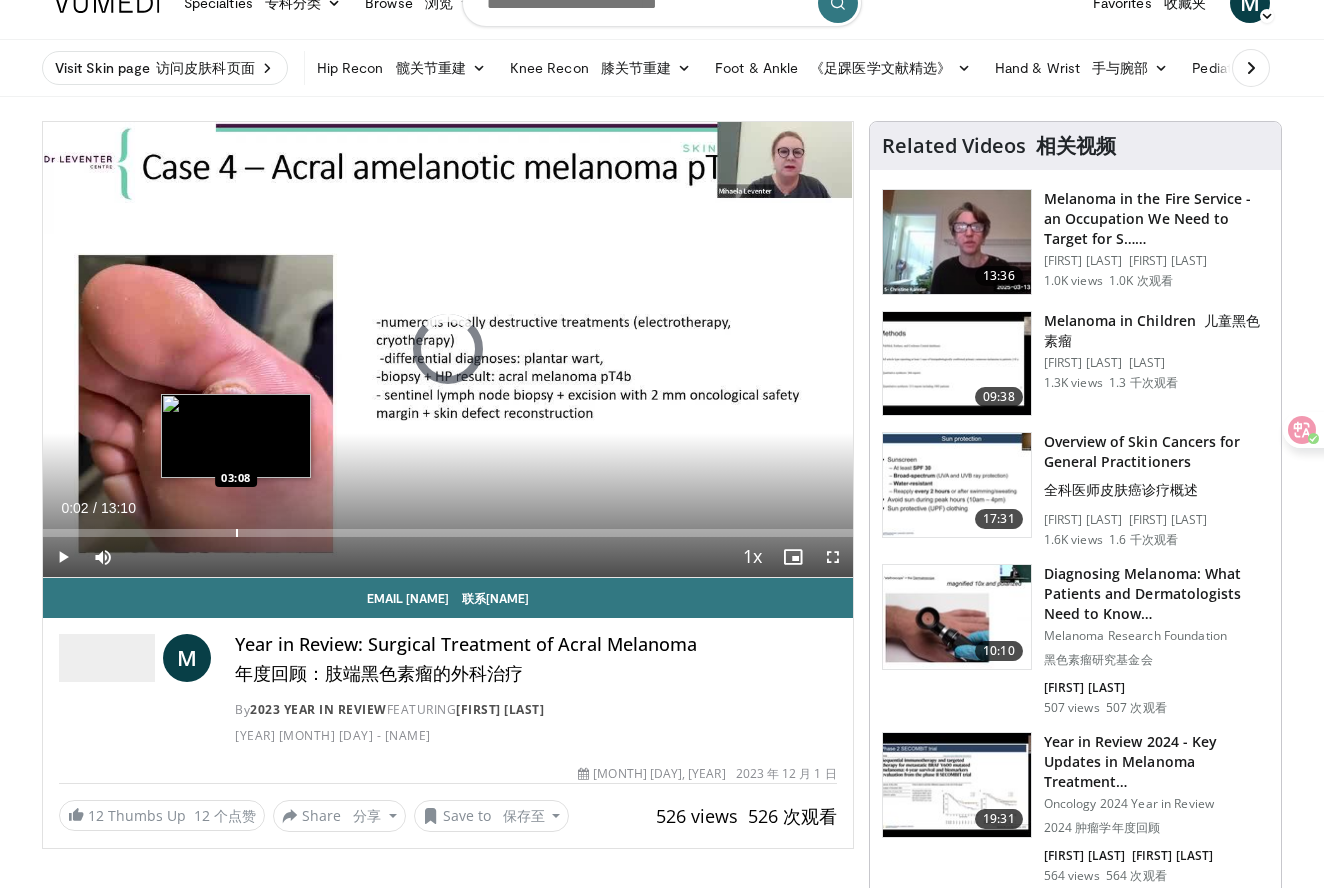 click at bounding box center [237, 533] 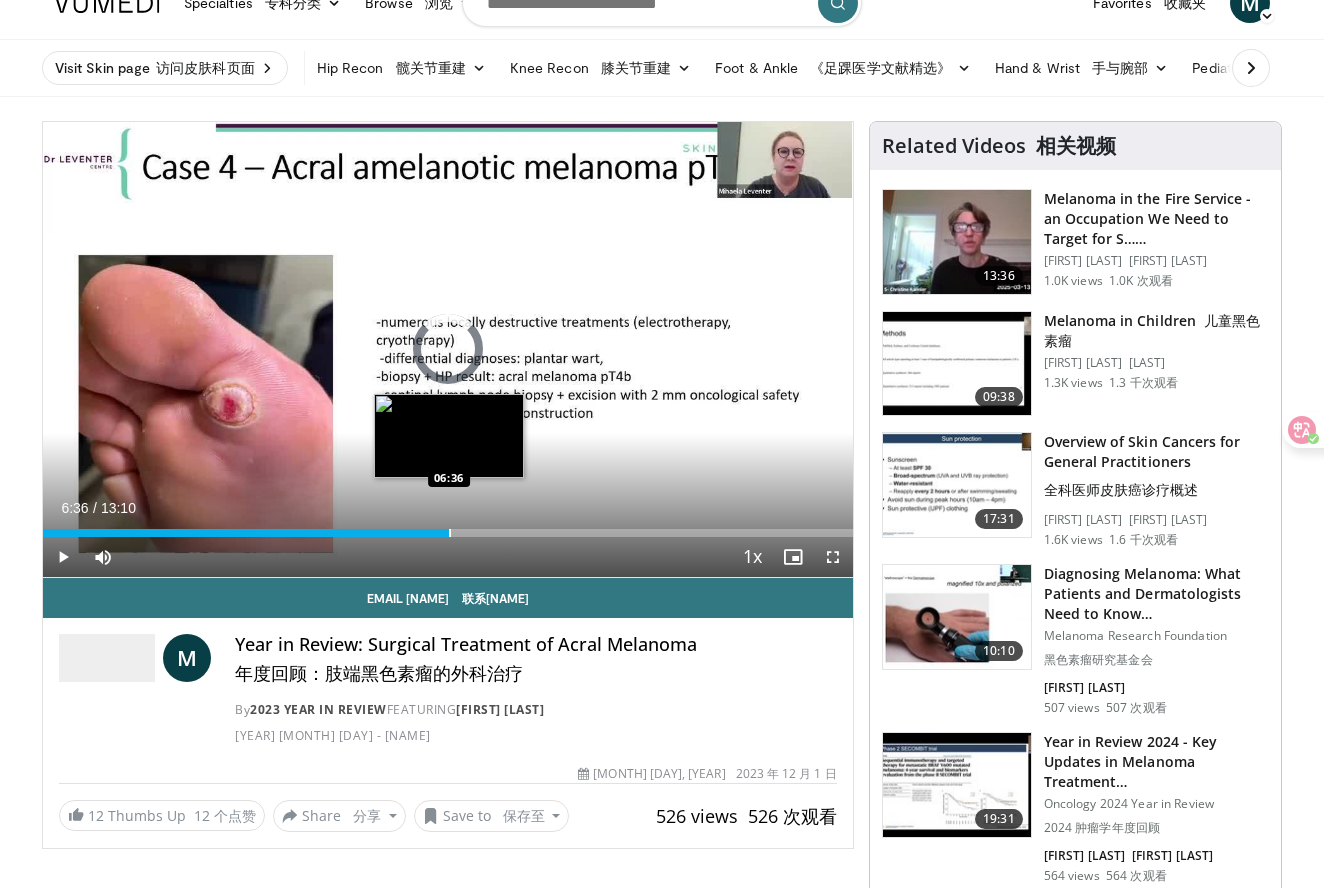 click at bounding box center (450, 533) 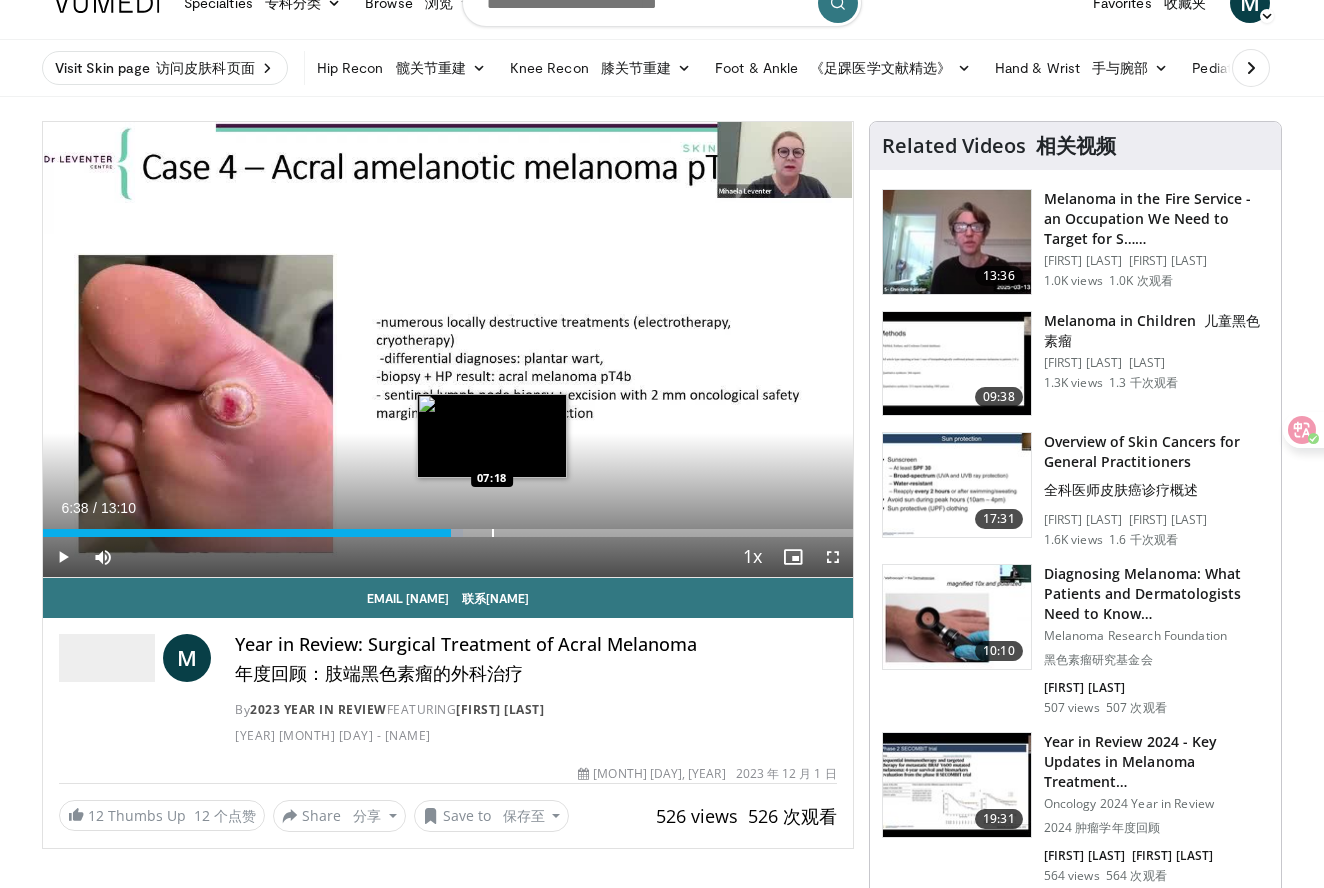 click at bounding box center (493, 533) 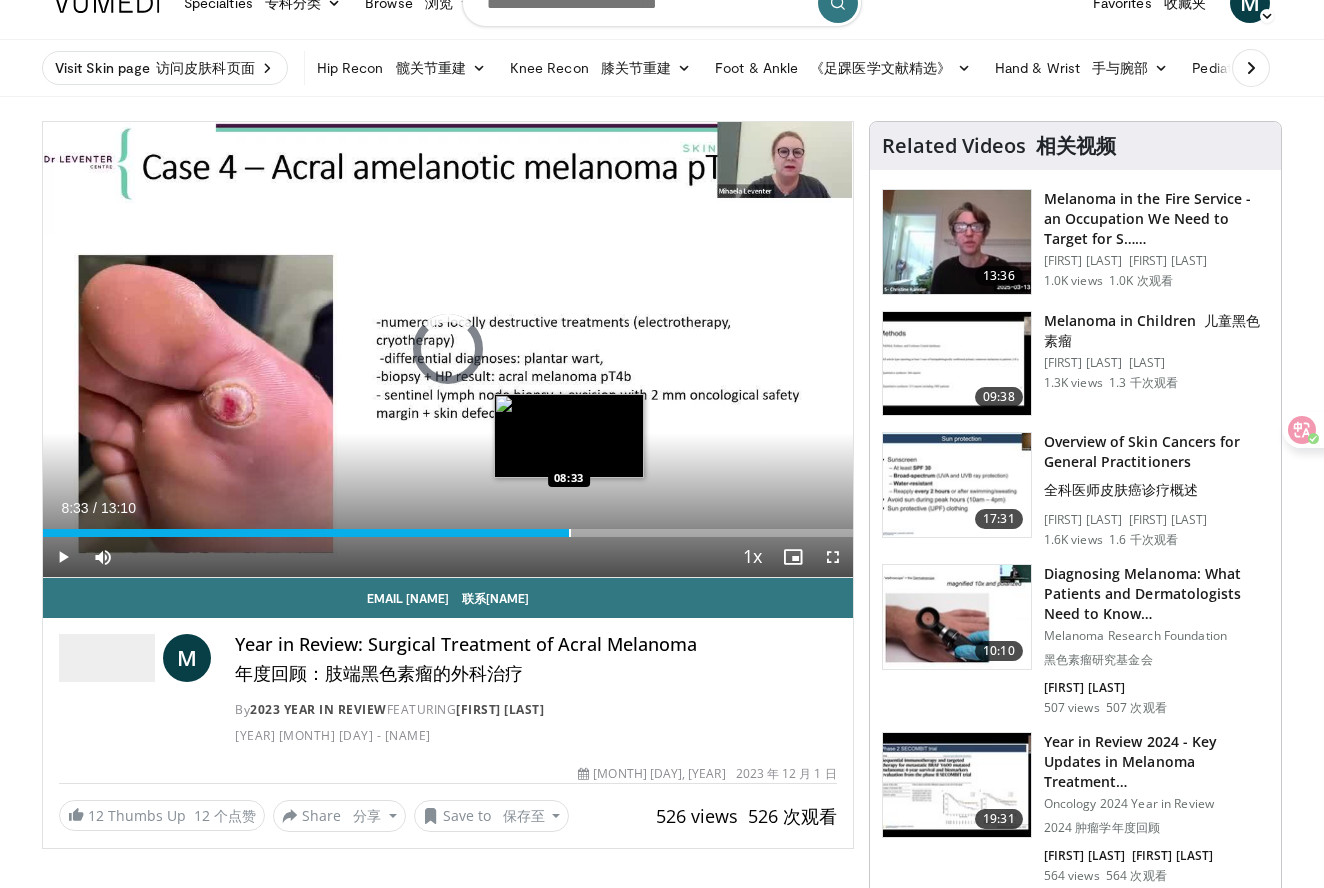 click at bounding box center (570, 533) 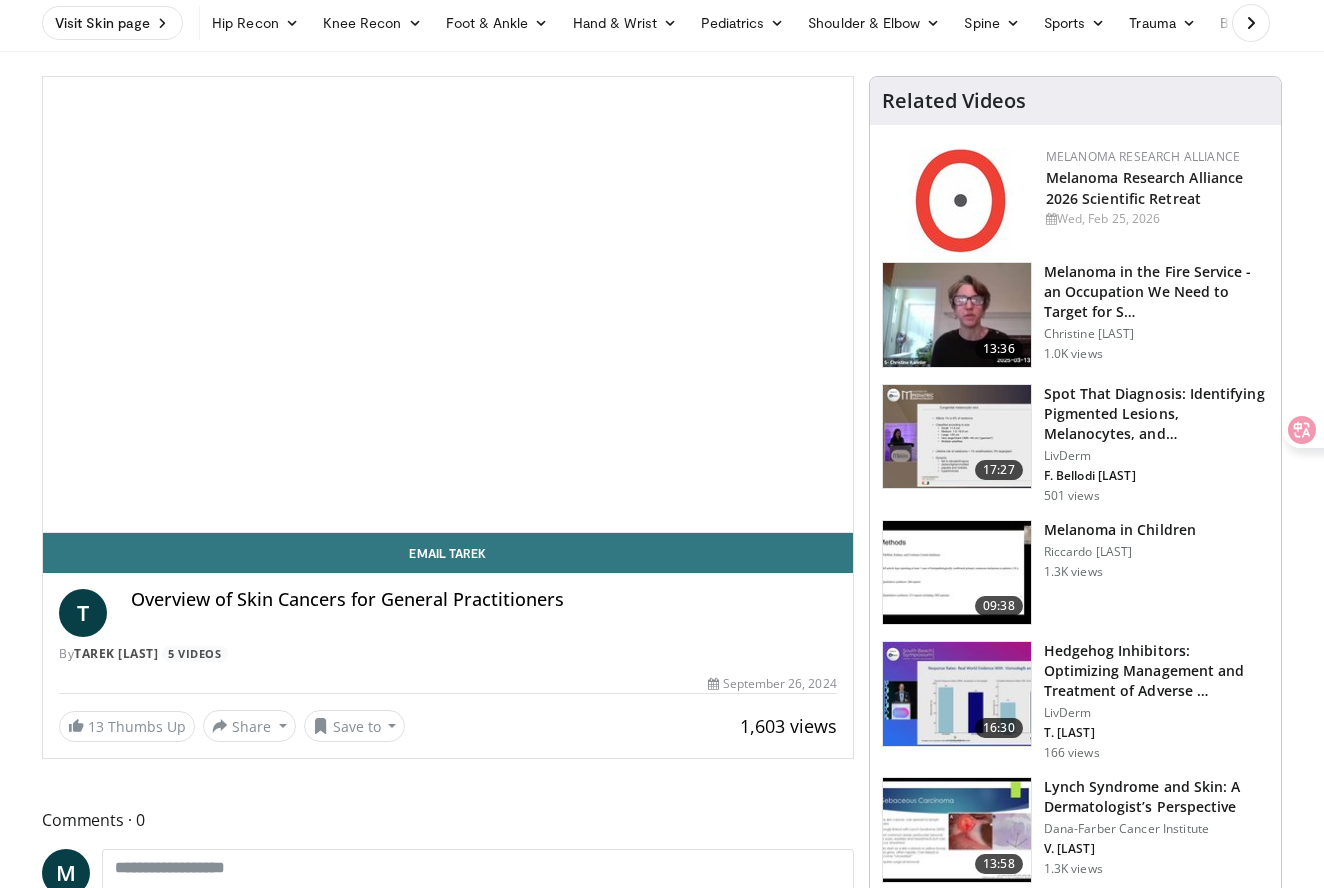 scroll, scrollTop: 133, scrollLeft: 0, axis: vertical 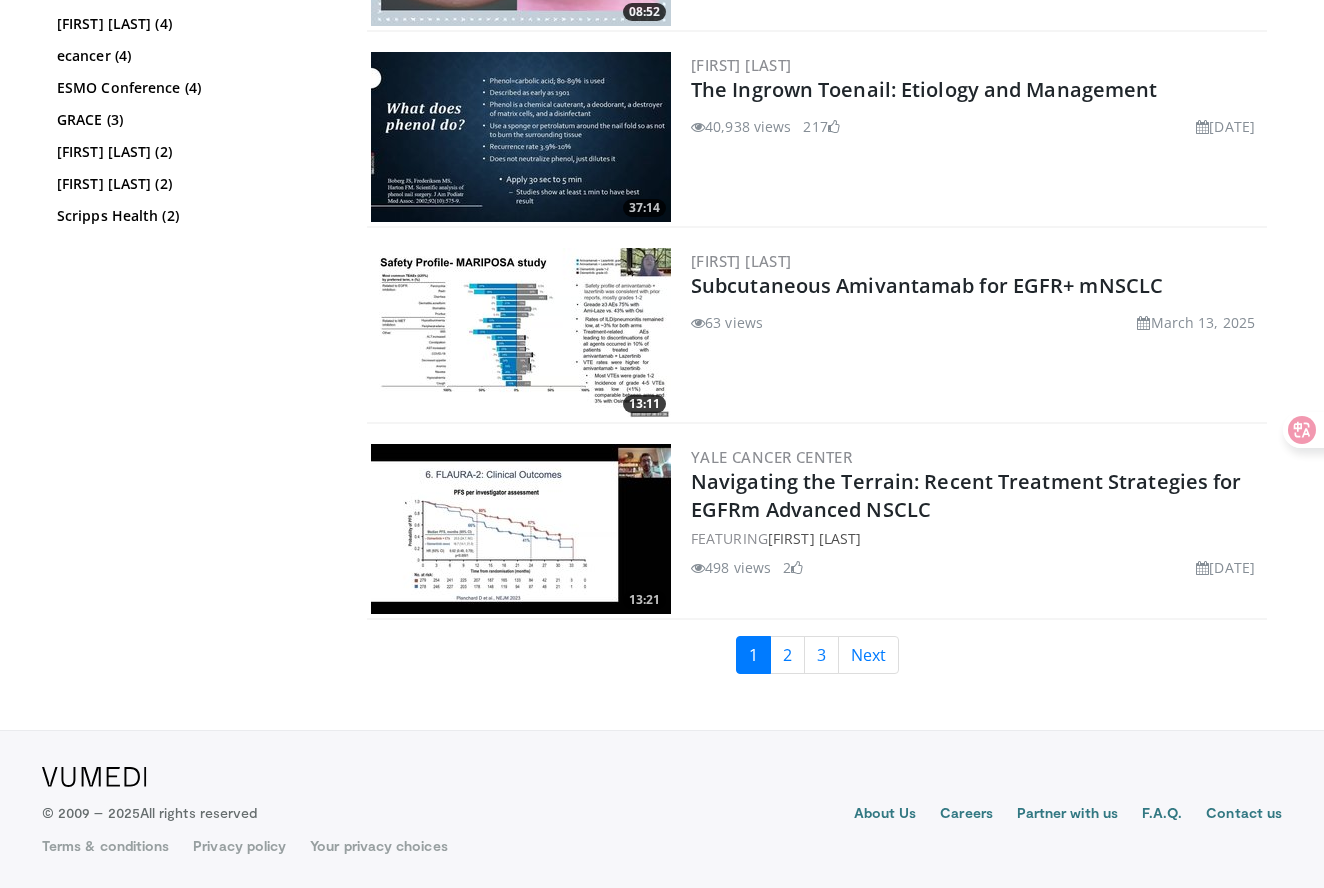 click on "Filter by author:
[FIRST] [LAST] (7)
[ORGANIZATION] (5)
[FIRST] [LAST] (4)
[ORGANIZATION]  (4)
[ORGANIZATION] (4)
[ORGANIZATION]  (3)
[FIRST] [LAST] (2)
[FIRST] [LAST] (2)
[ORGANIZATION] (2)
[ORGANIZATION] (2)
[FIRST] [LAST] (2)
[FIRST] [LAST] (2)
[FIRST] [LAST] (2)
[FIRST] [LAST] (2)
[FIRST] [LAST] (2)" at bounding box center [197, 306] 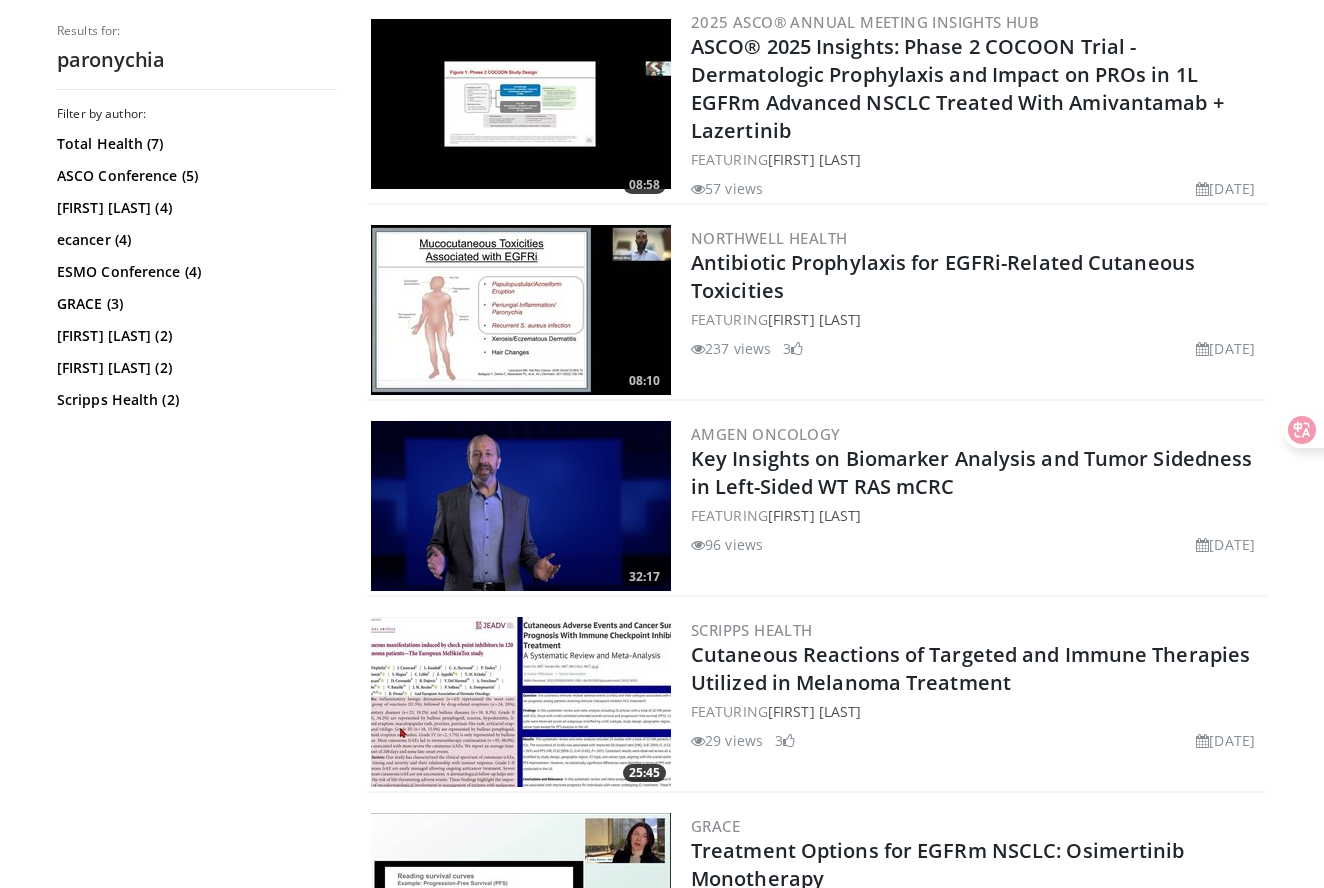 scroll, scrollTop: 1648, scrollLeft: 0, axis: vertical 